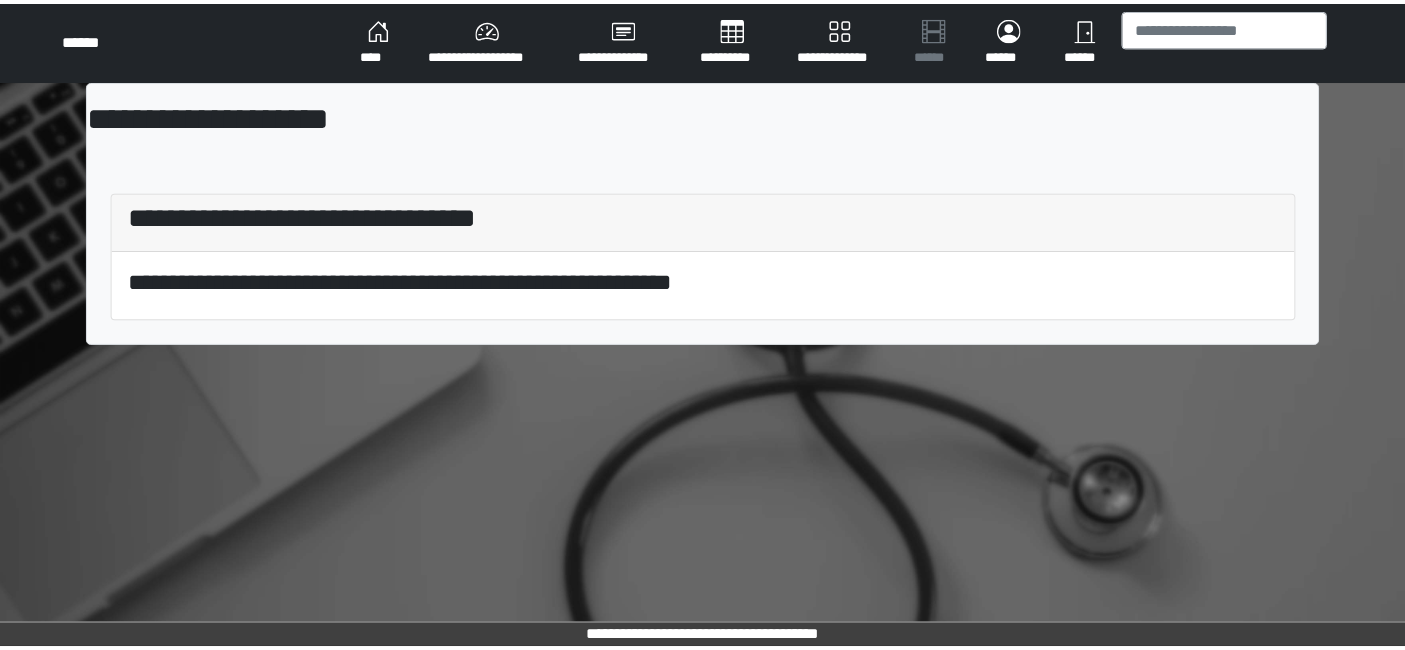 scroll, scrollTop: 0, scrollLeft: 0, axis: both 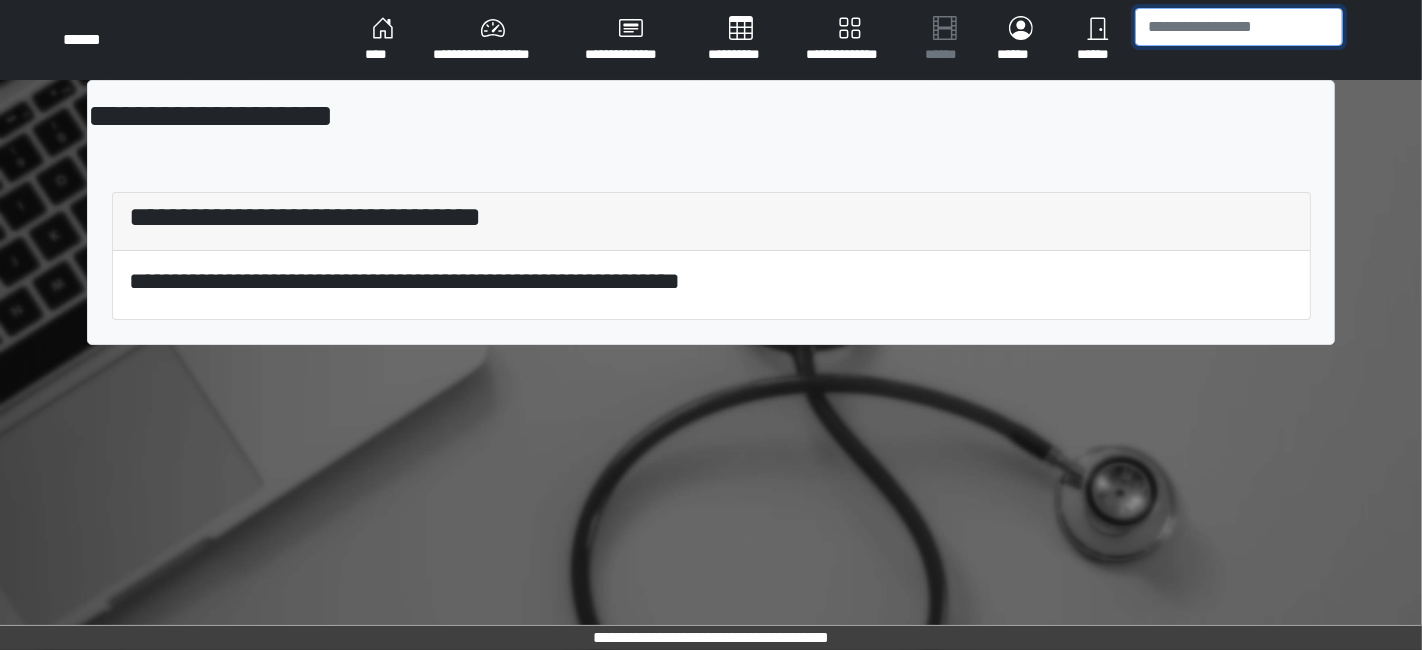 drag, startPoint x: 1248, startPoint y: 12, endPoint x: 1260, endPoint y: 18, distance: 13.416408 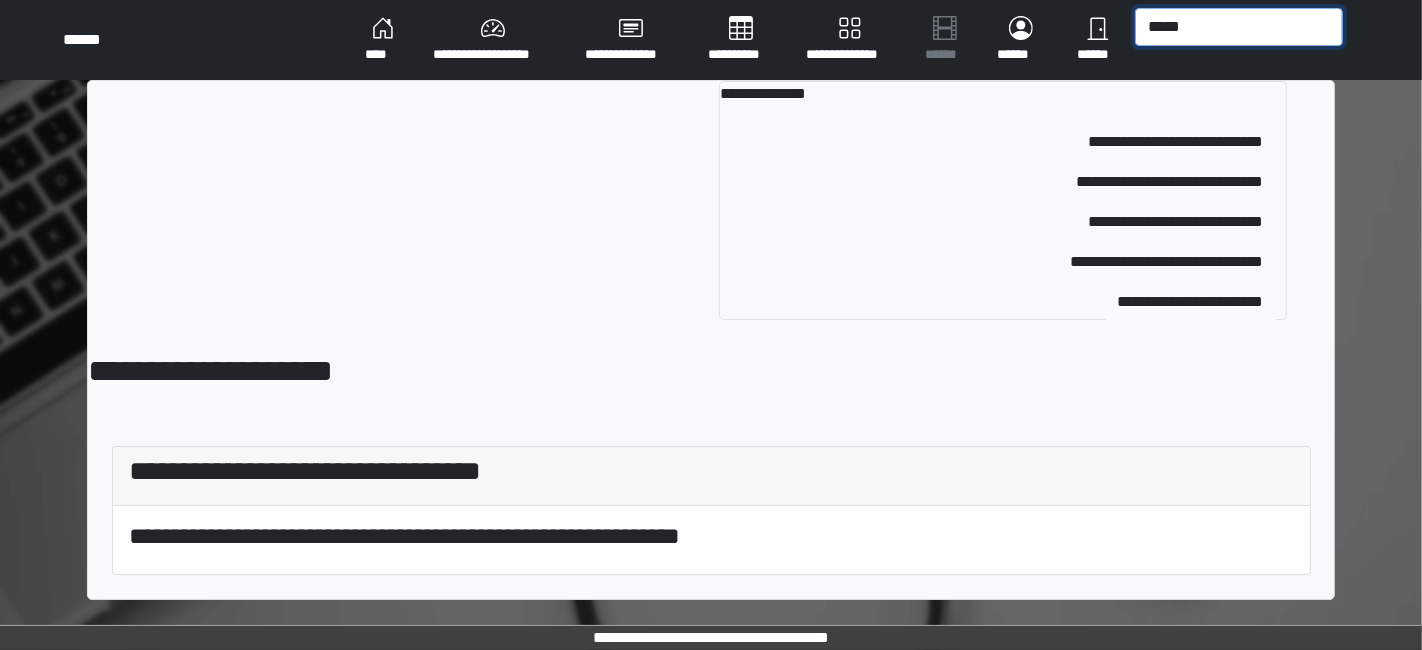 type on "*****" 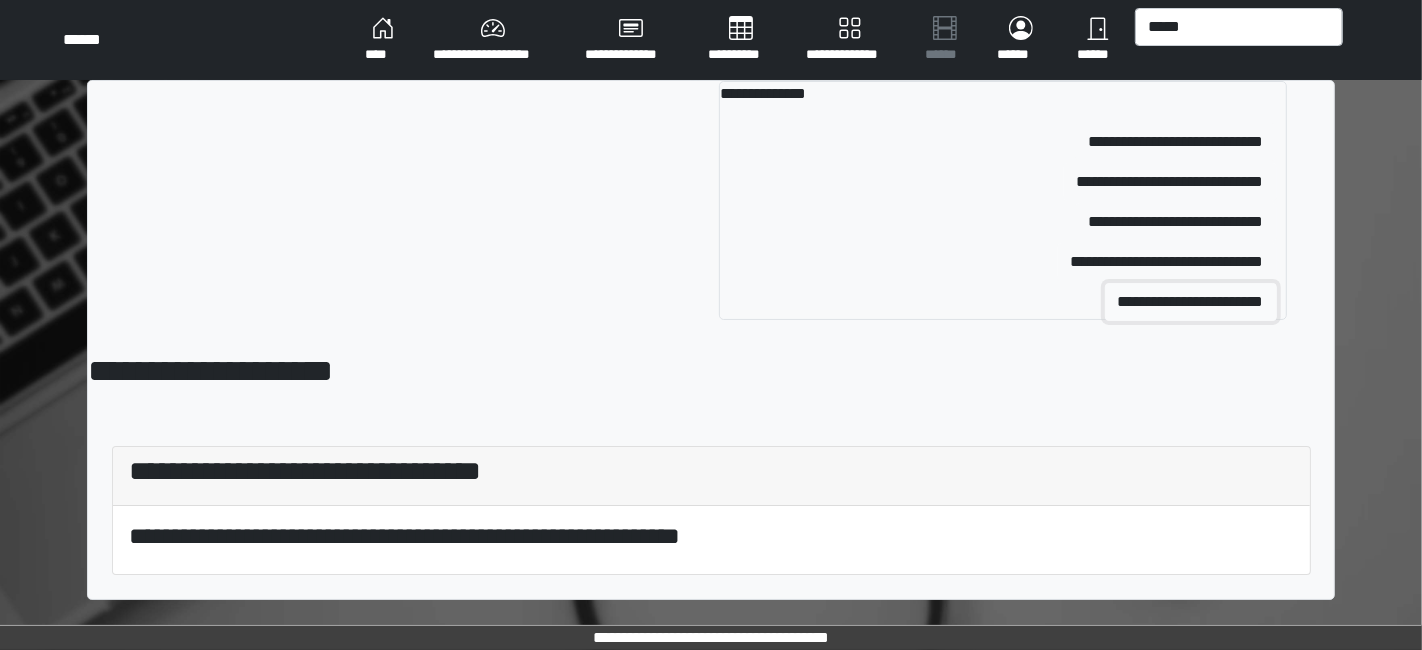 click on "**********" at bounding box center [1191, 302] 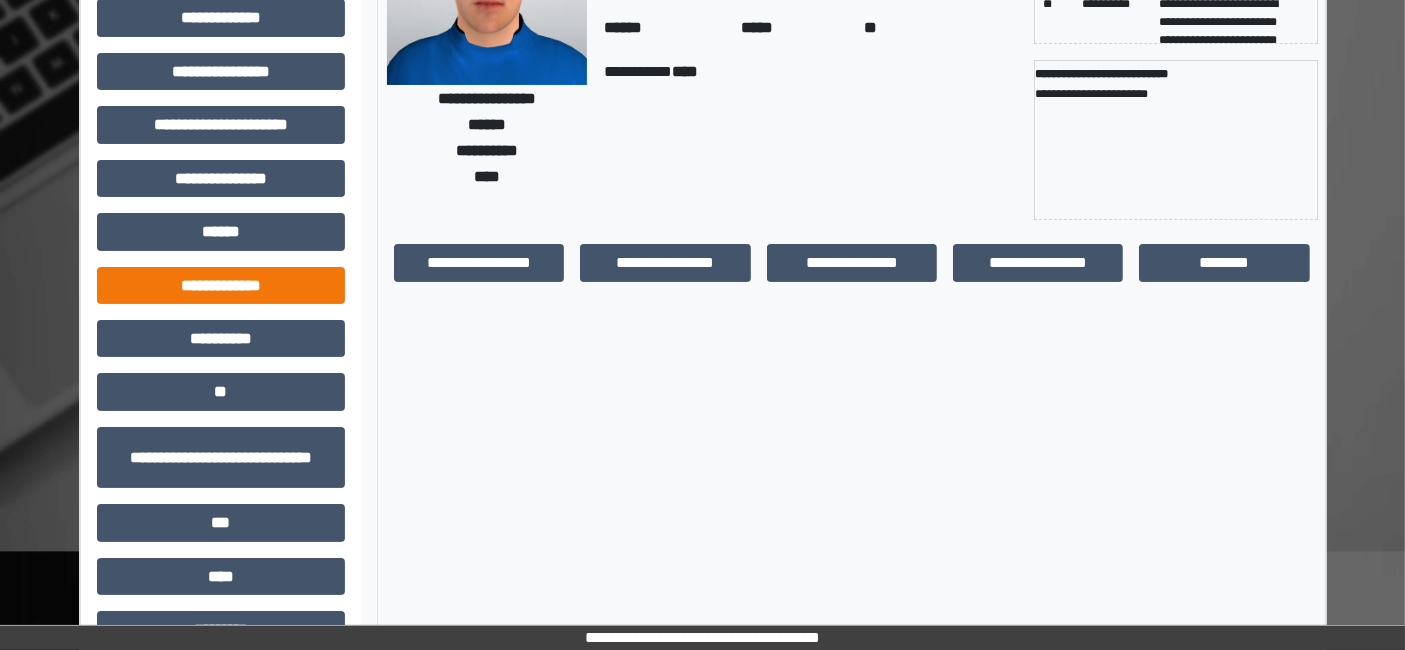 scroll, scrollTop: 269, scrollLeft: 0, axis: vertical 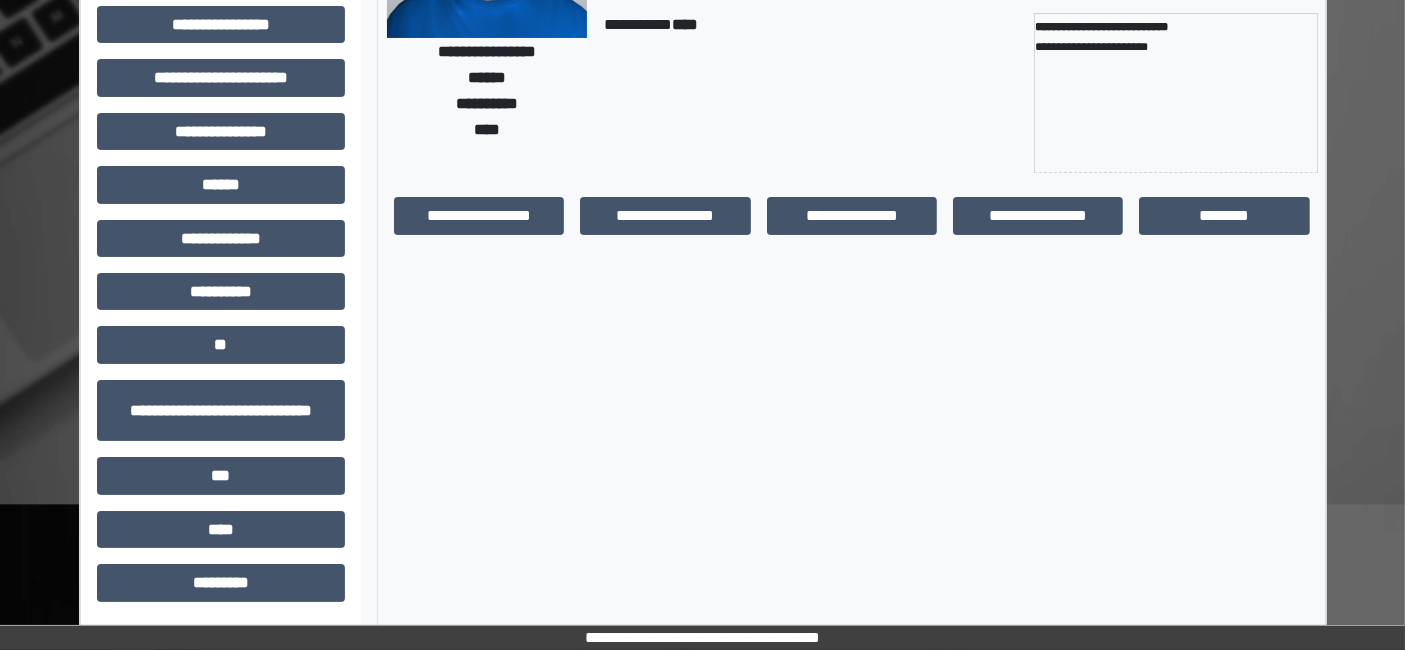 click on "**********" at bounding box center [221, 231] 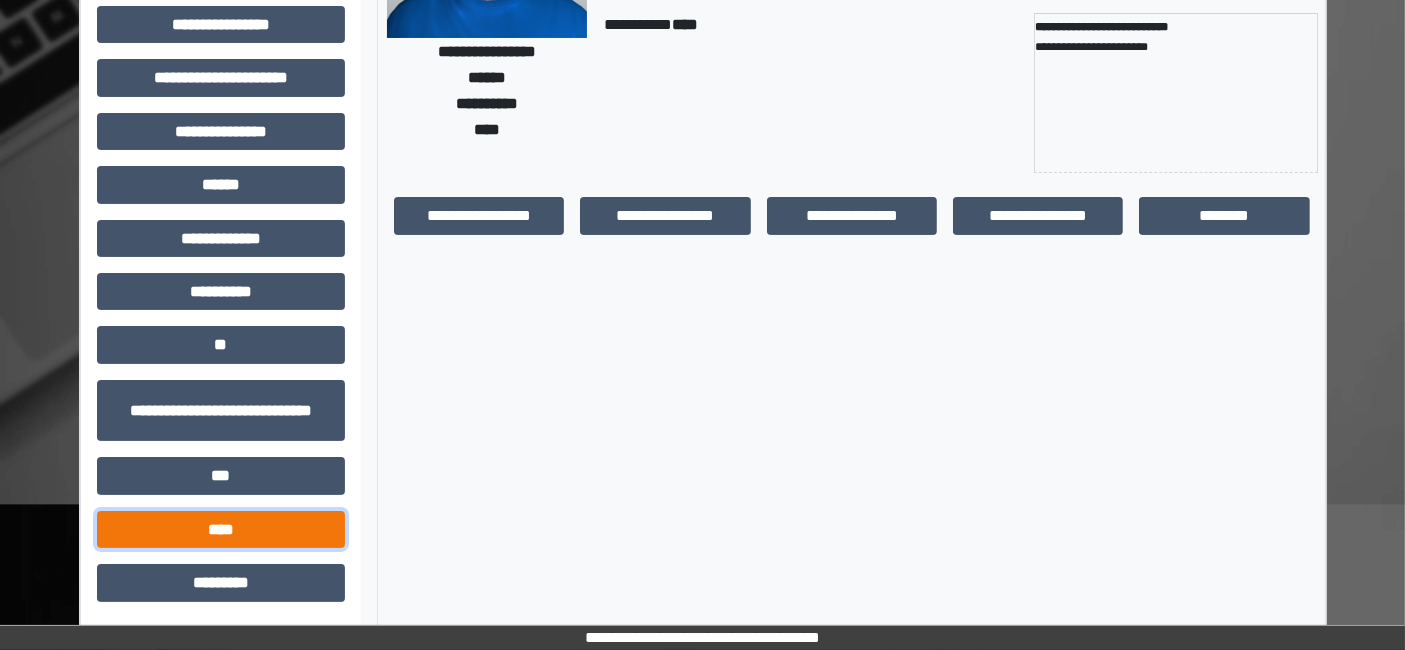 click on "****" at bounding box center (221, 529) 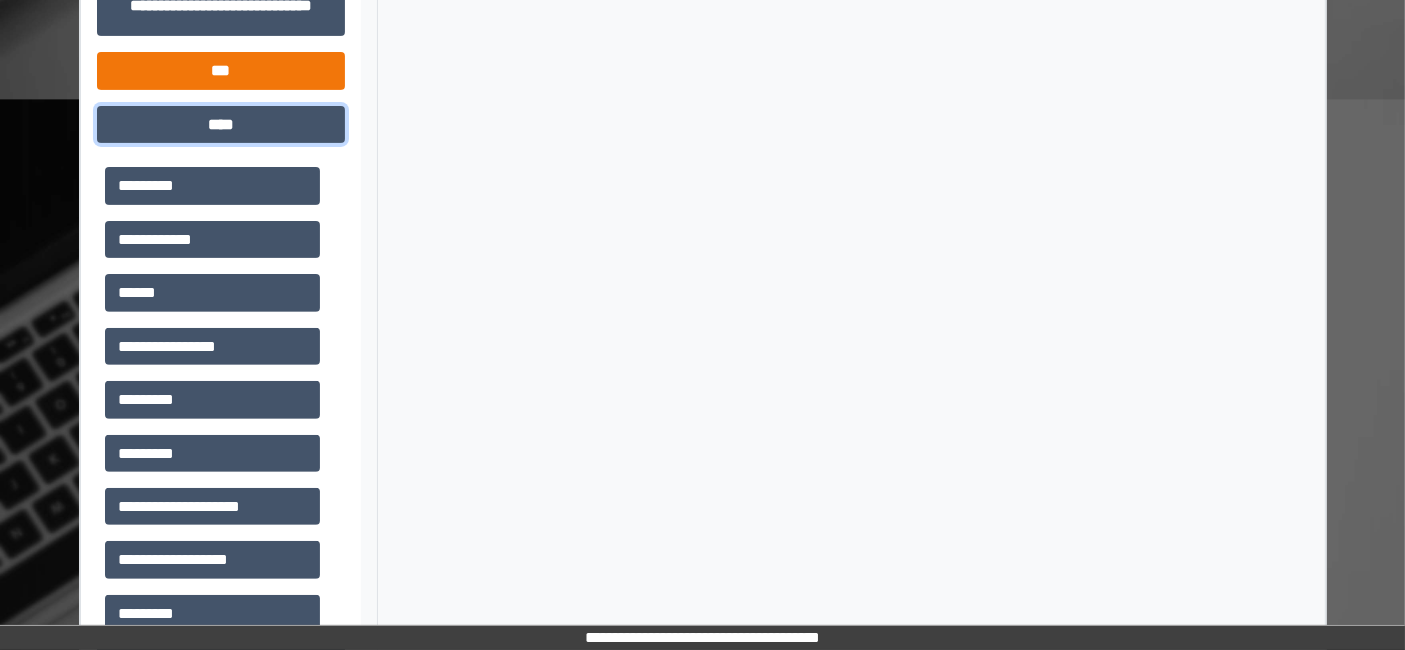scroll, scrollTop: 749, scrollLeft: 0, axis: vertical 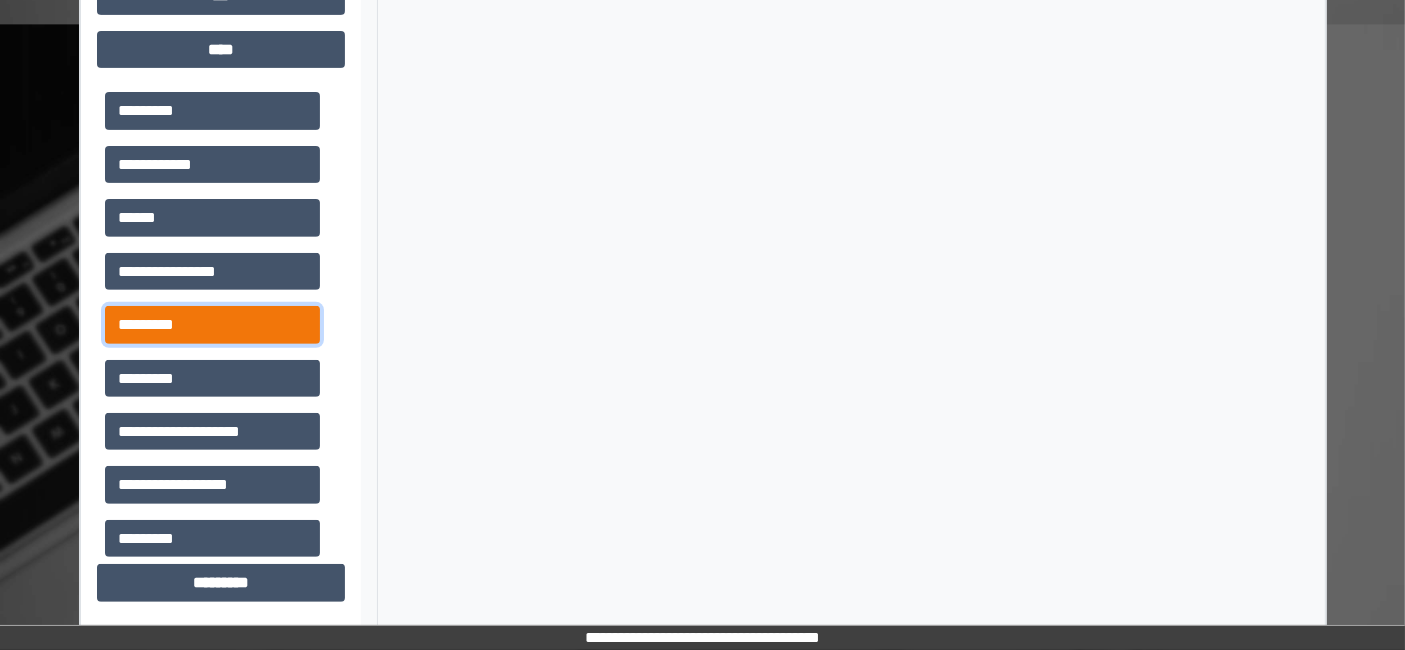 click on "*********" at bounding box center [212, 324] 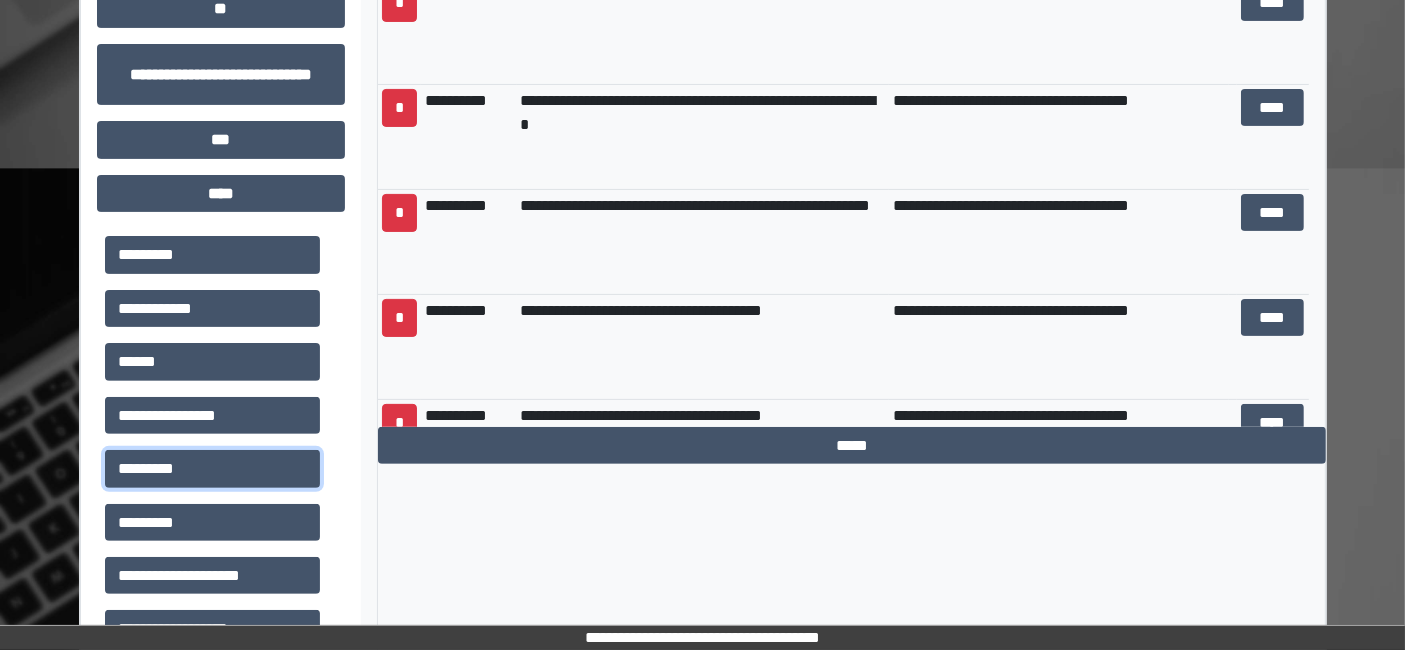 scroll, scrollTop: 416, scrollLeft: 0, axis: vertical 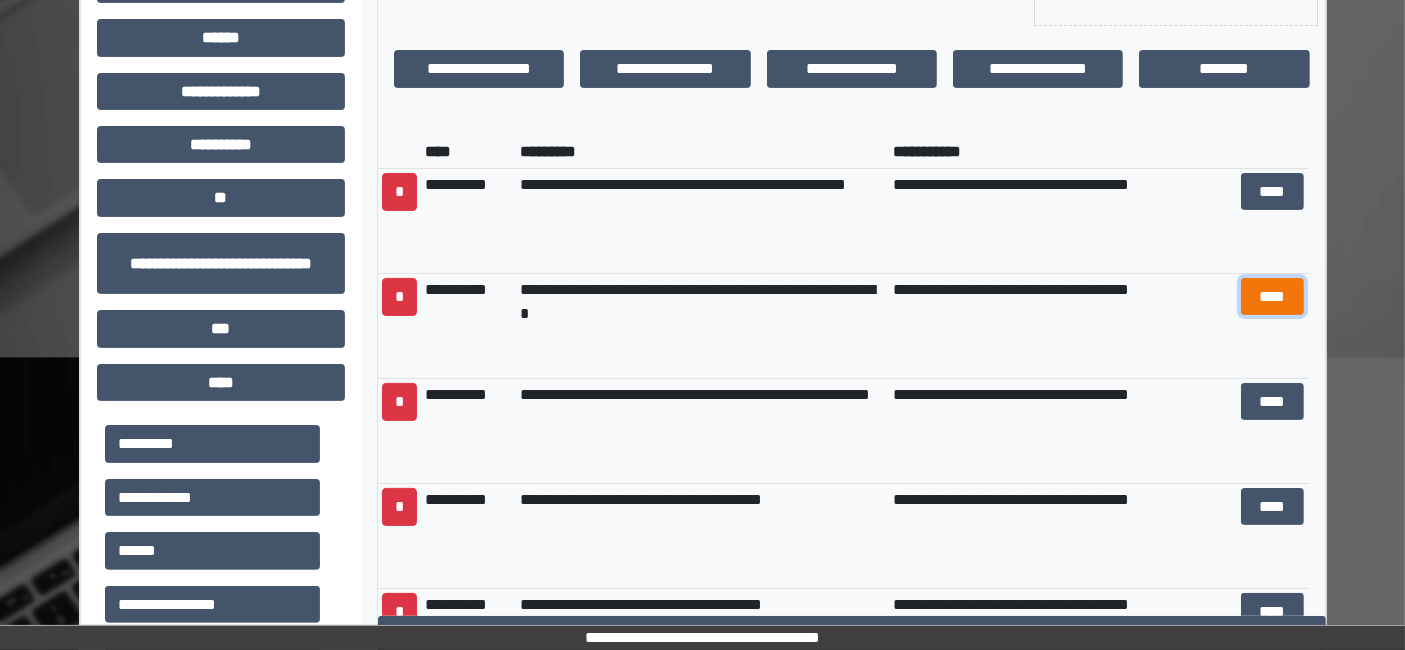 click on "****" at bounding box center (1272, 296) 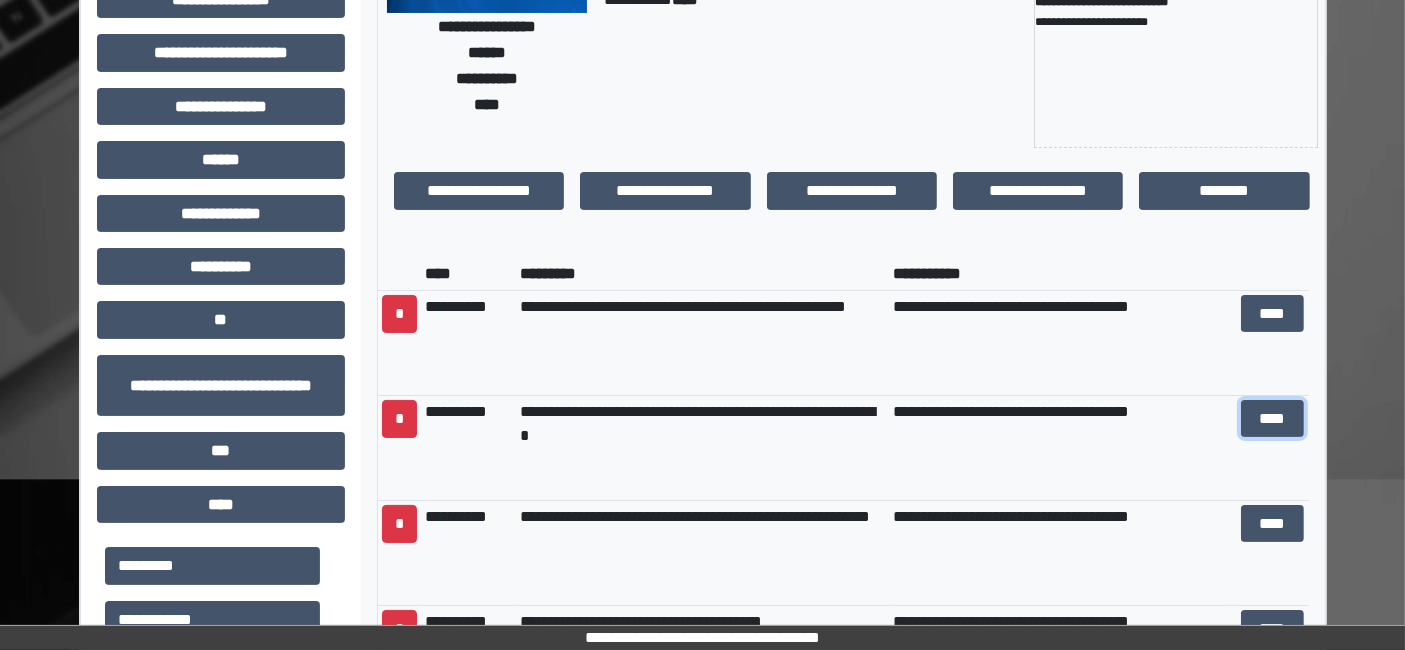 scroll, scrollTop: 82, scrollLeft: 0, axis: vertical 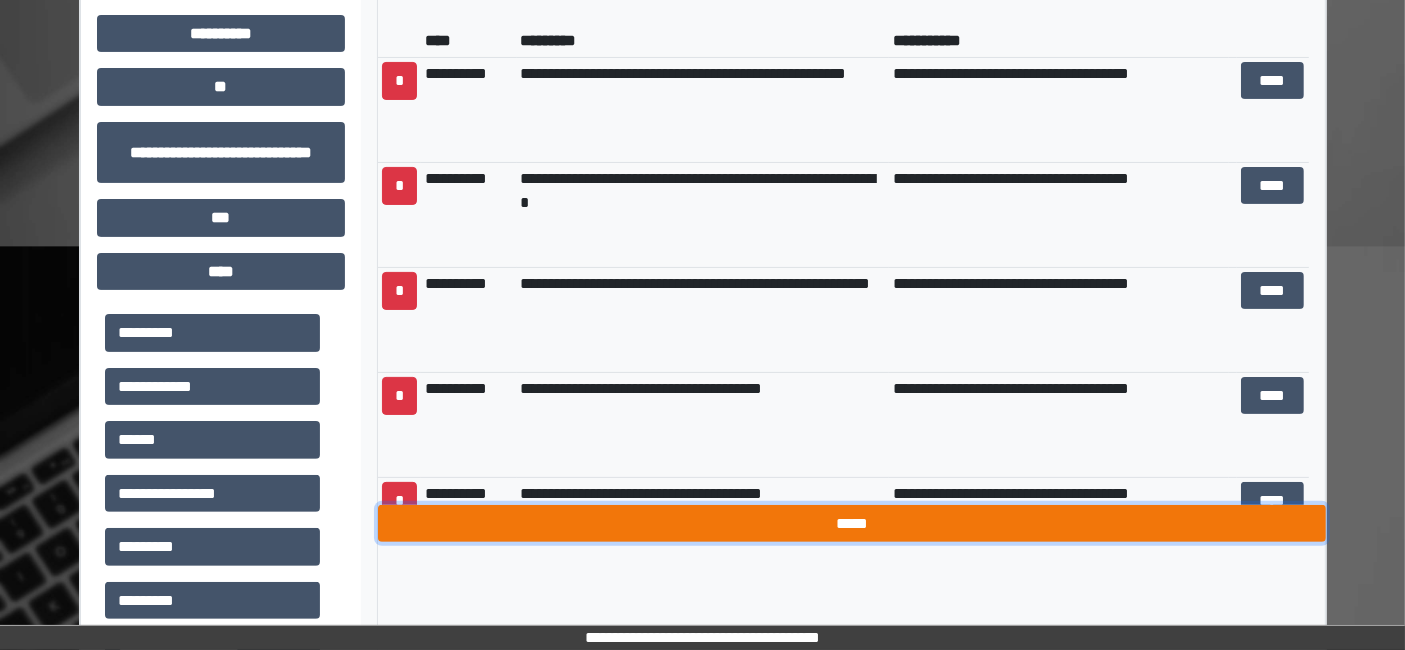 click on "*****" at bounding box center (852, 523) 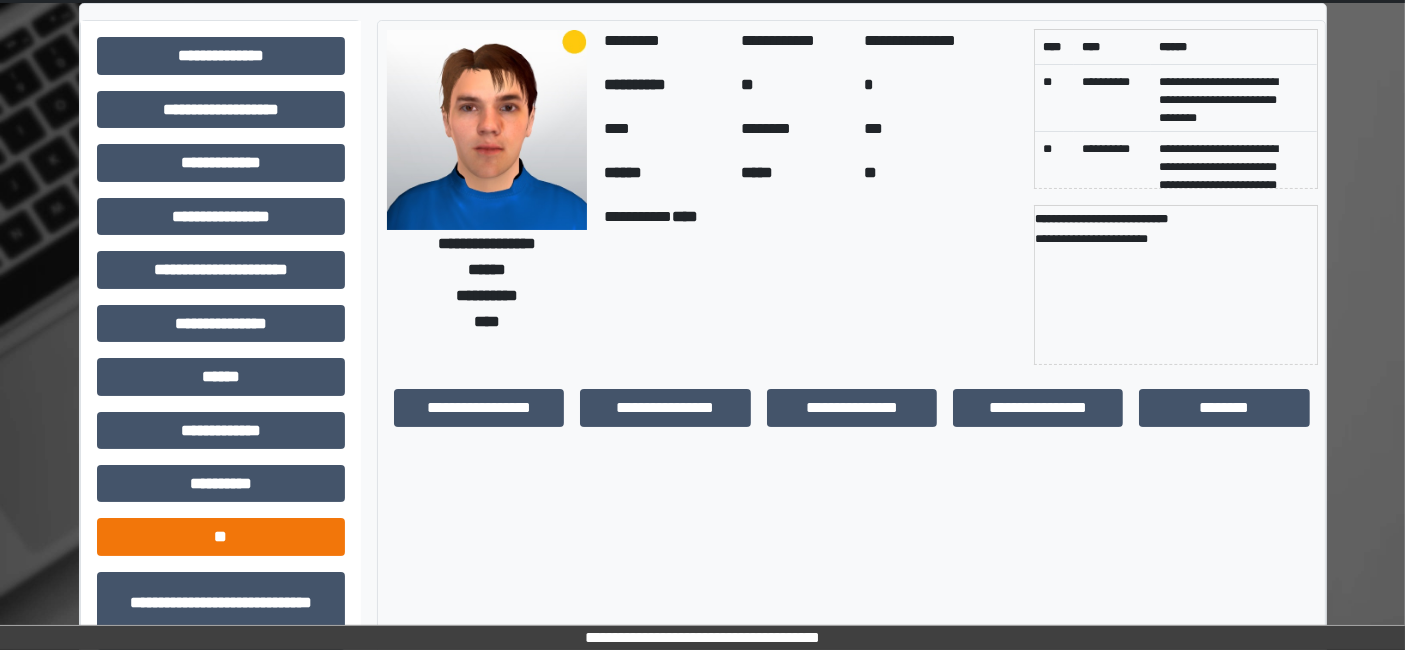 scroll, scrollTop: 0, scrollLeft: 0, axis: both 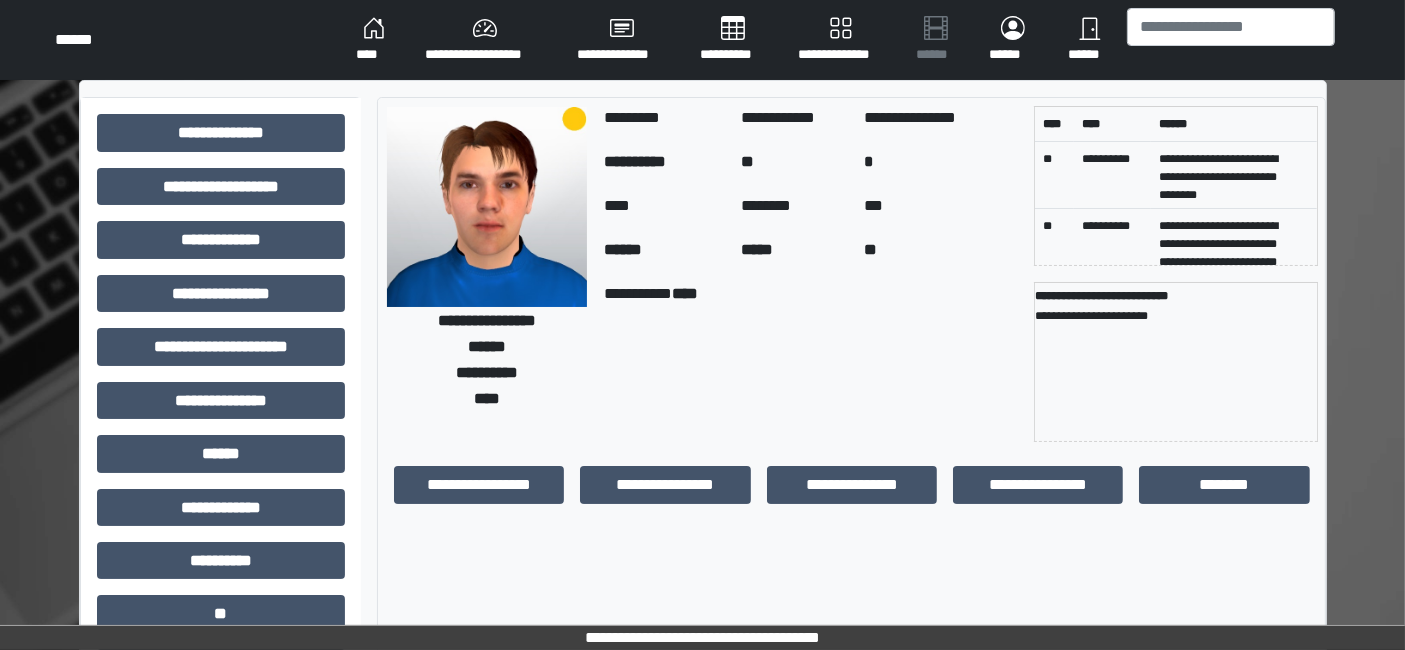 click on "**********" at bounding box center [485, 40] 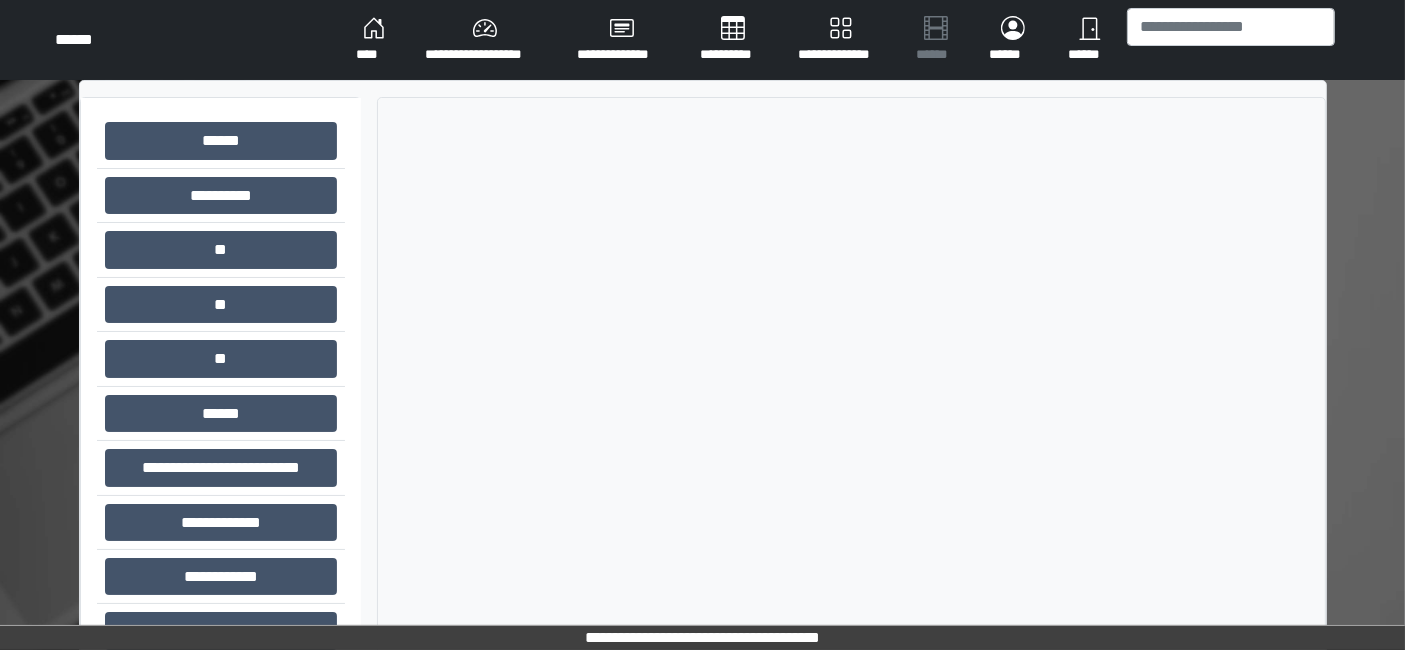 click on "****" at bounding box center [374, 40] 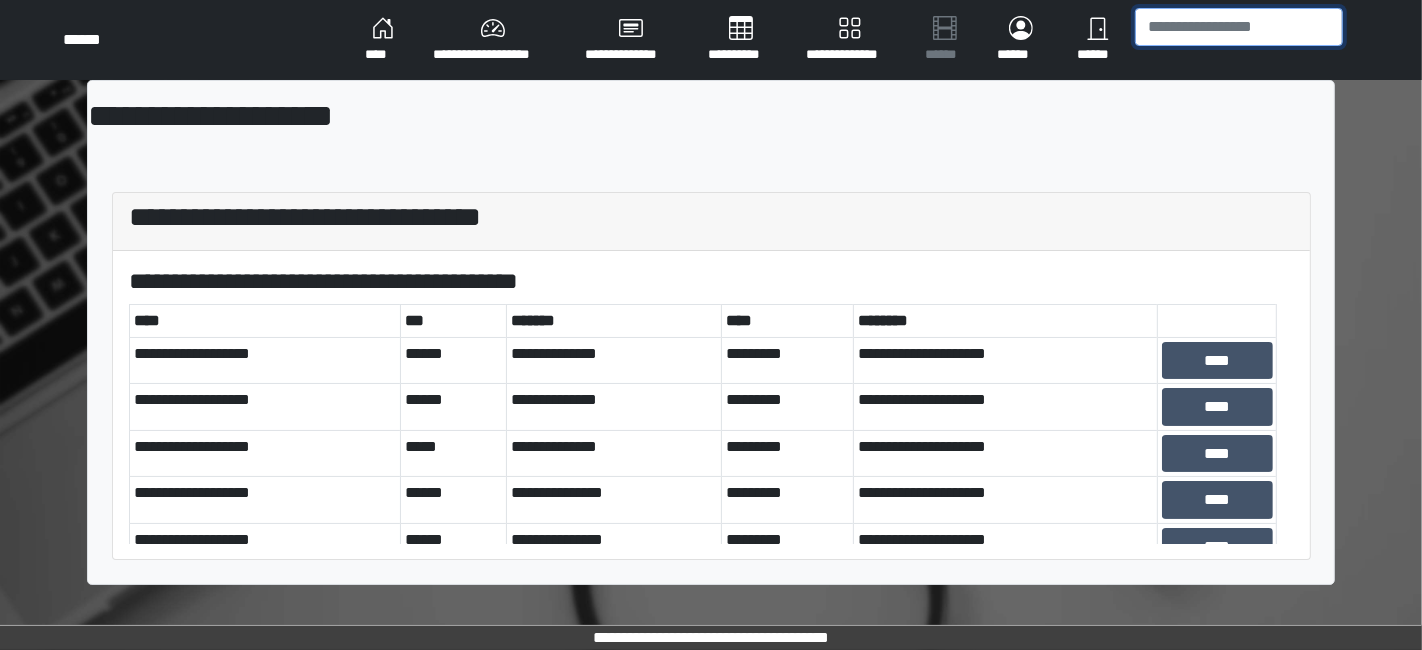click at bounding box center (1239, 27) 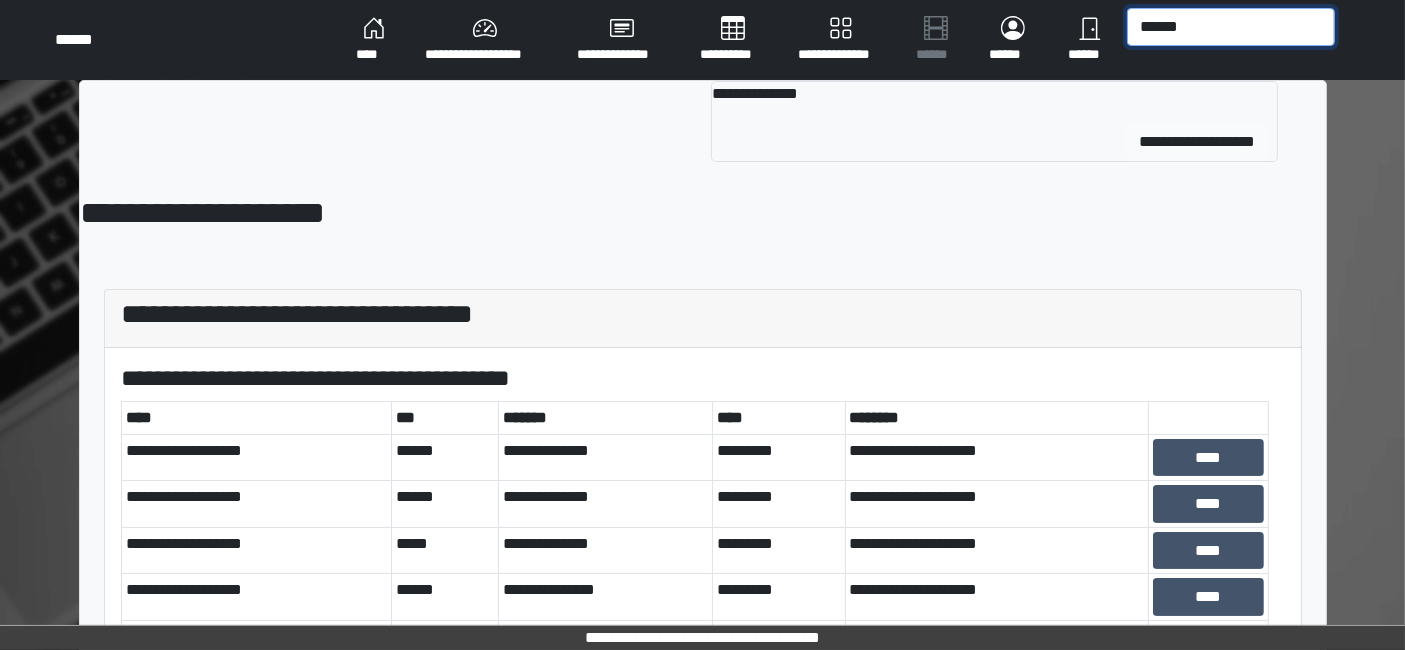 type on "******" 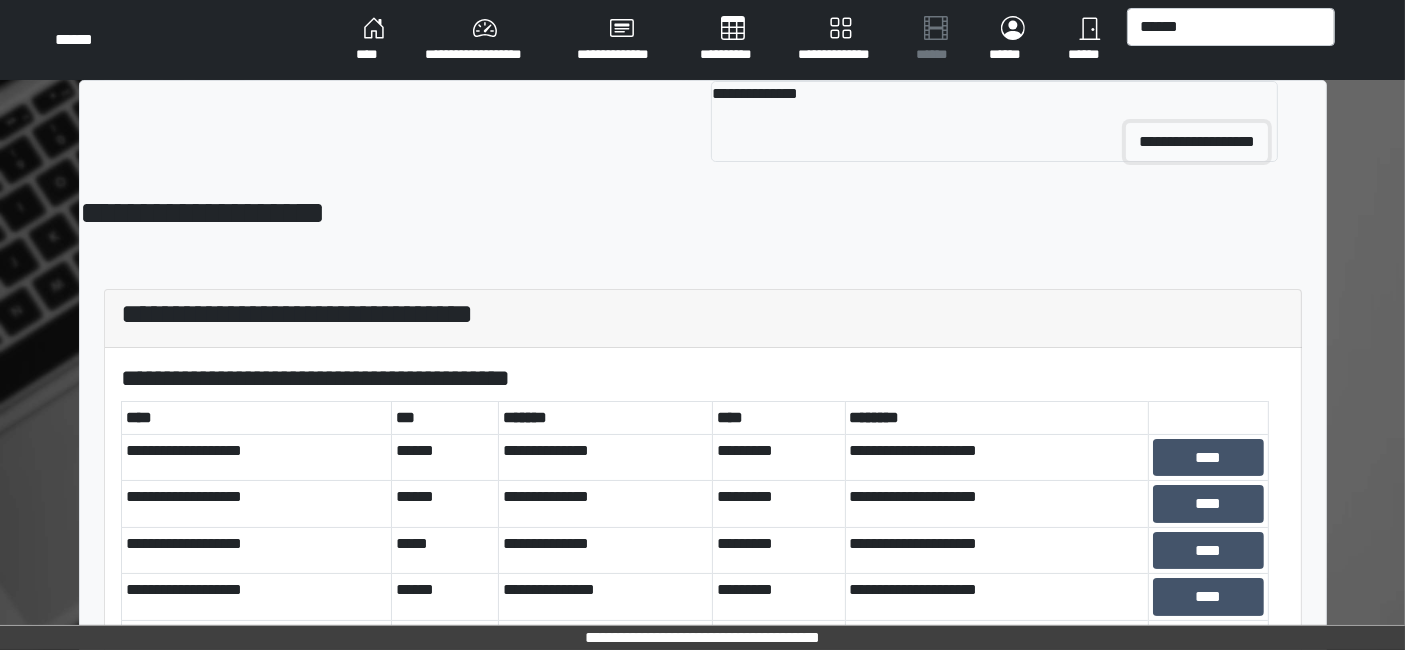 click on "**********" at bounding box center (1197, 142) 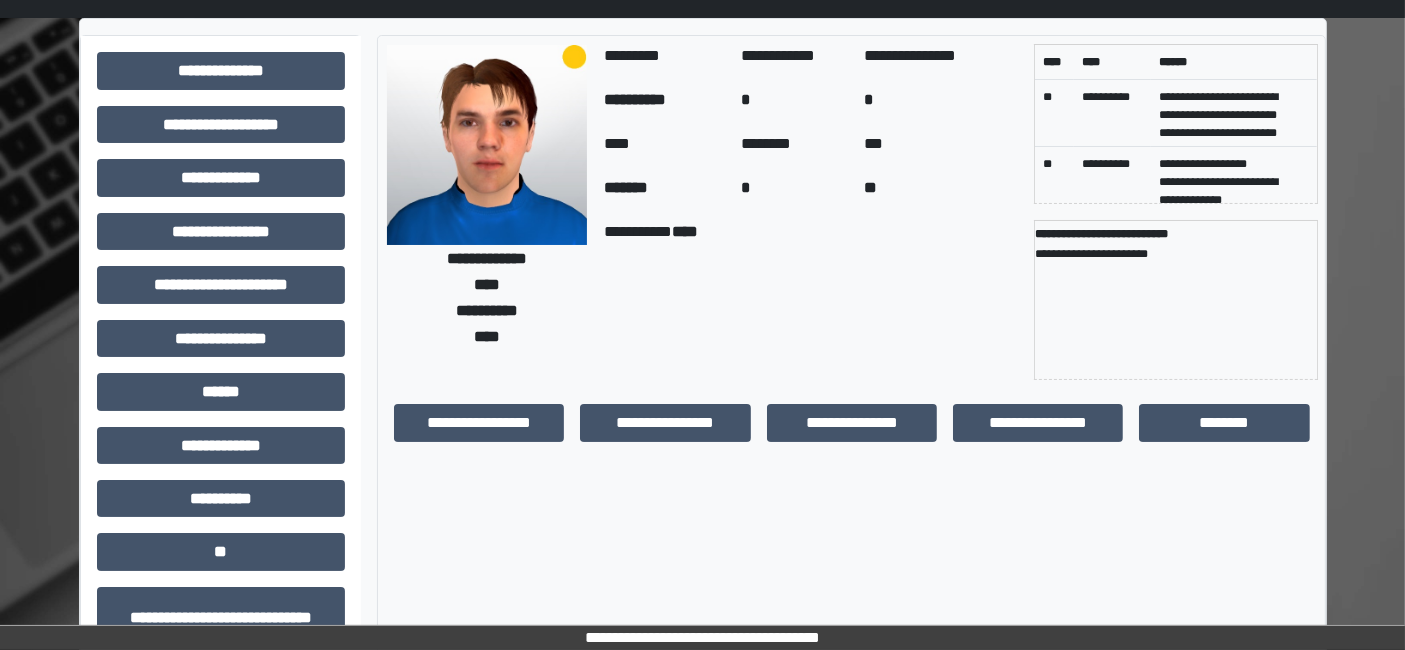 scroll, scrollTop: 111, scrollLeft: 0, axis: vertical 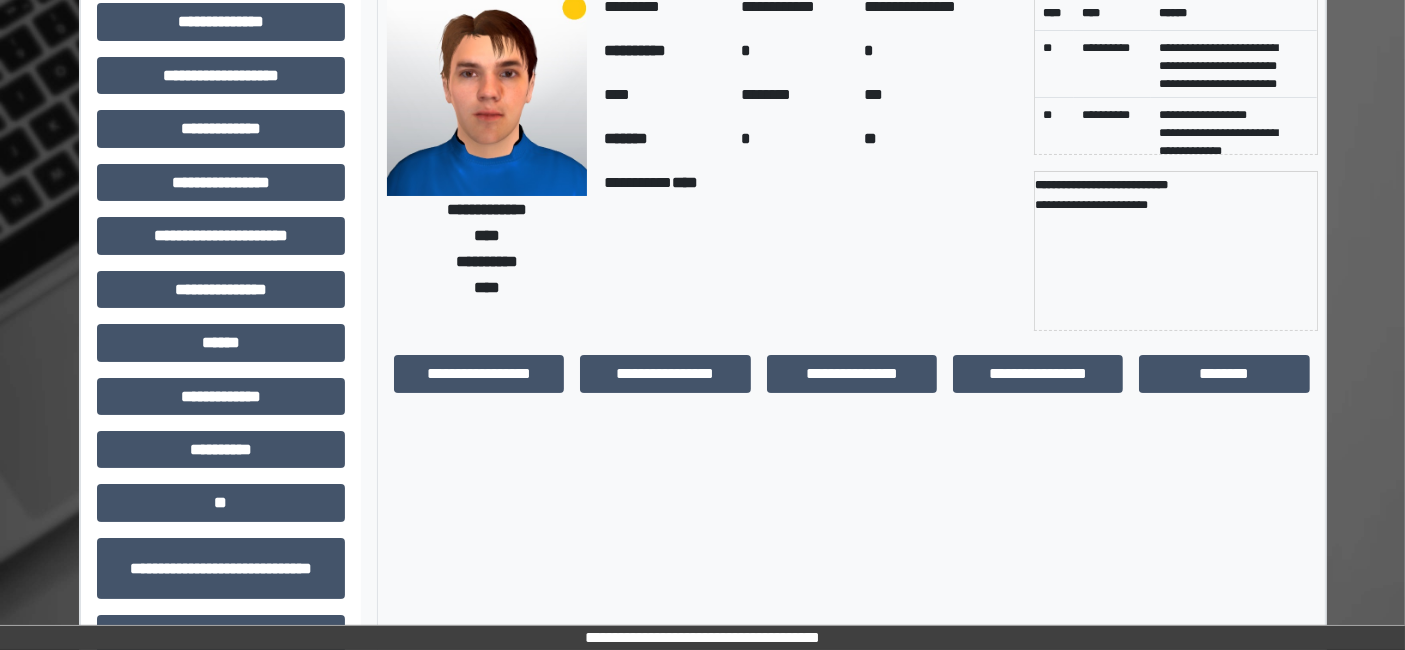 click on "**********" at bounding box center (851, 389) 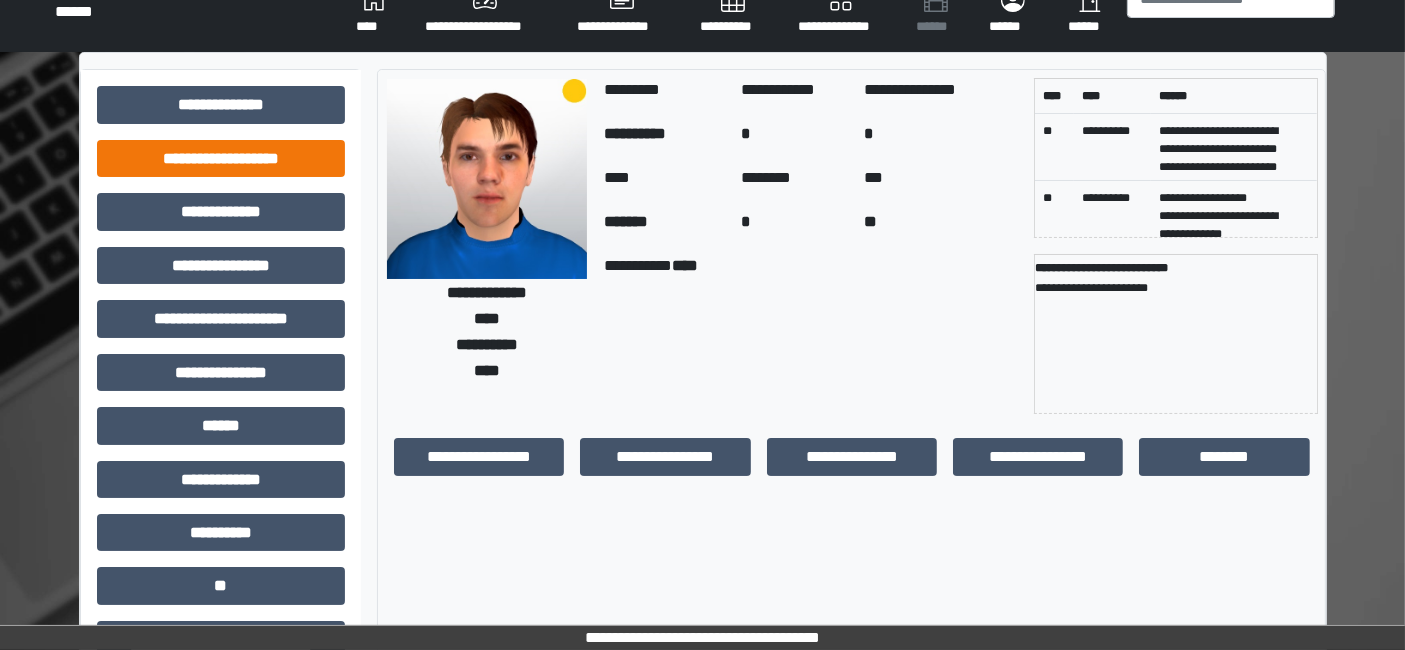 scroll, scrollTop: 0, scrollLeft: 0, axis: both 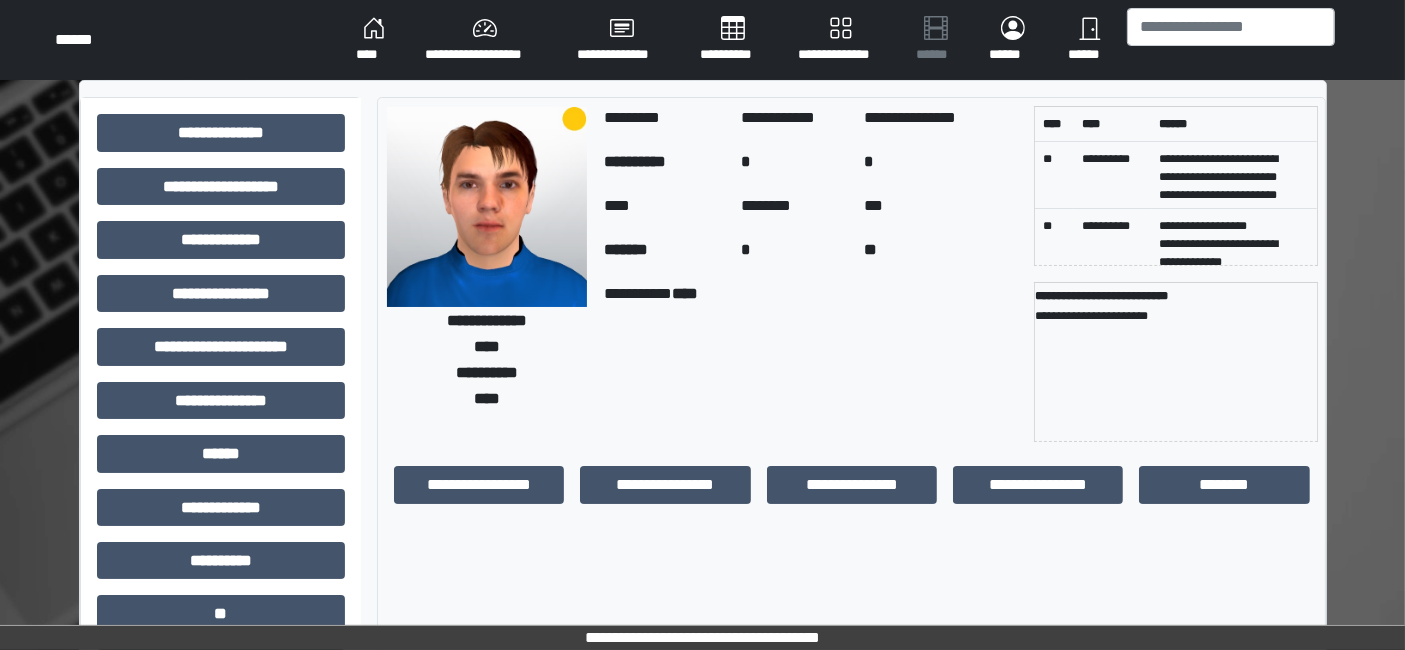 click on "**********" at bounding box center (221, 500) 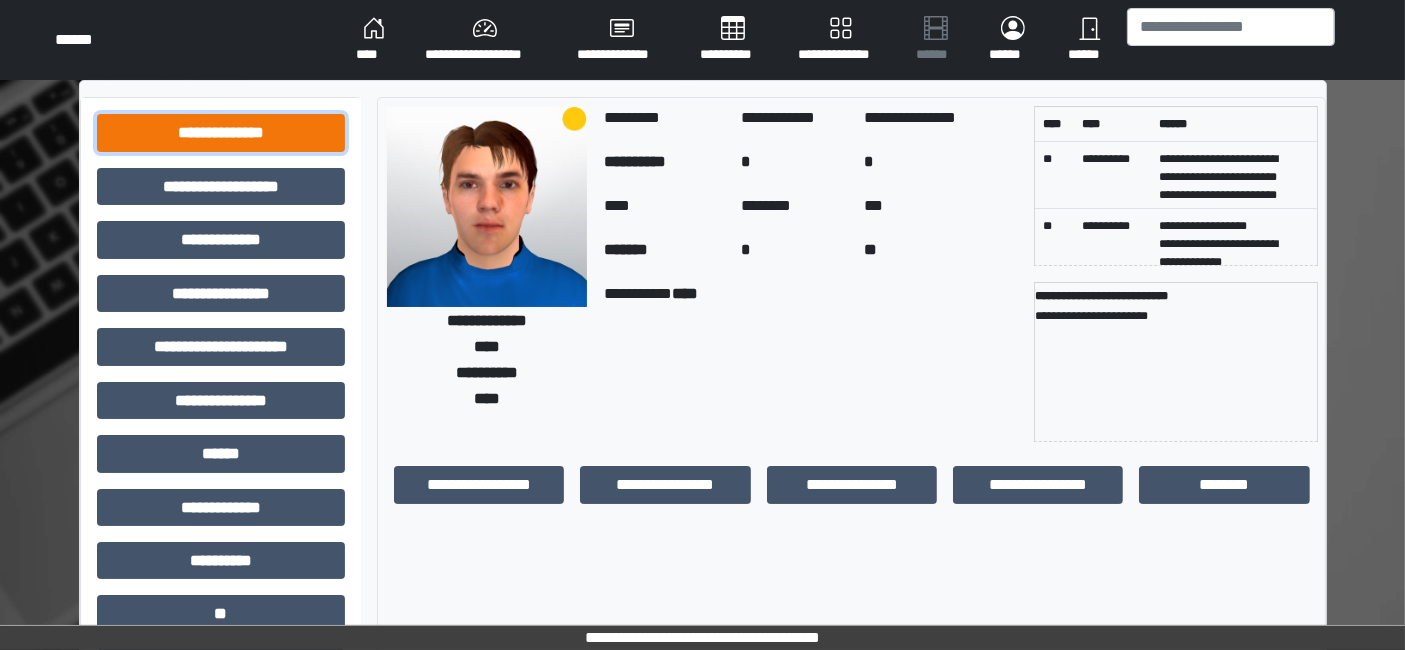 click on "**********" at bounding box center (221, 132) 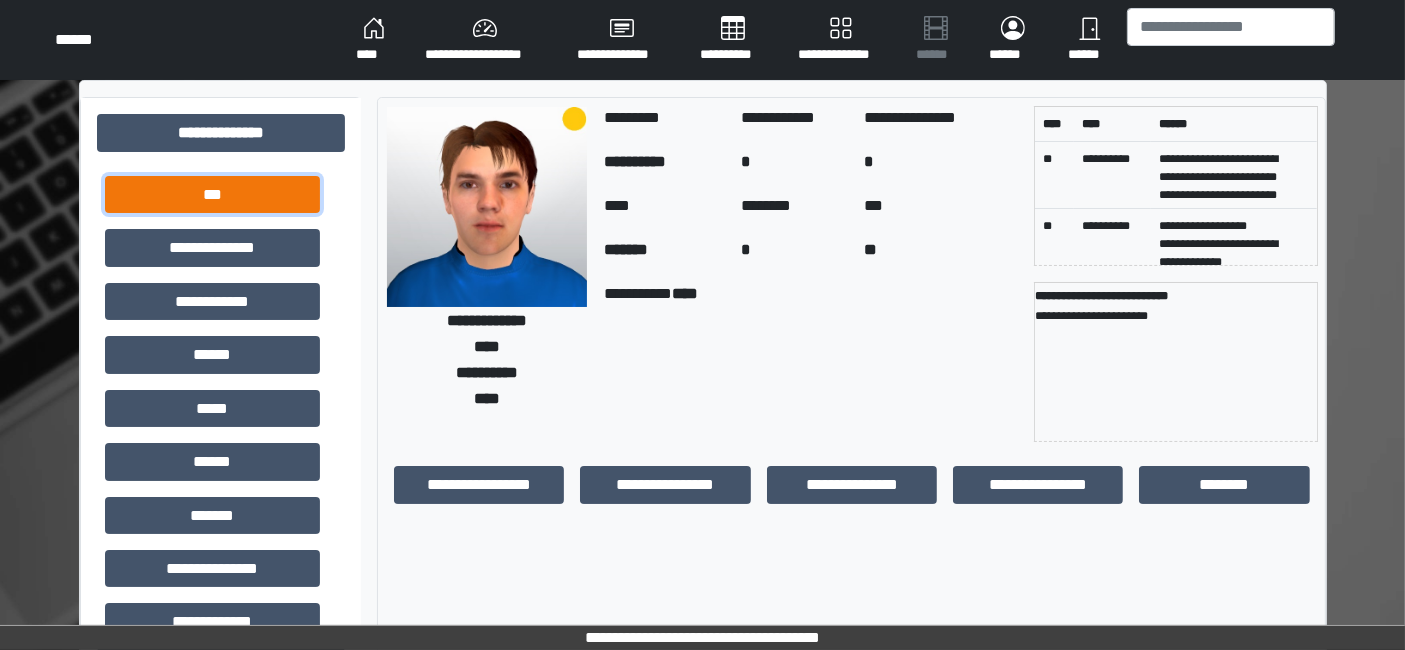 click on "***" at bounding box center (212, 194) 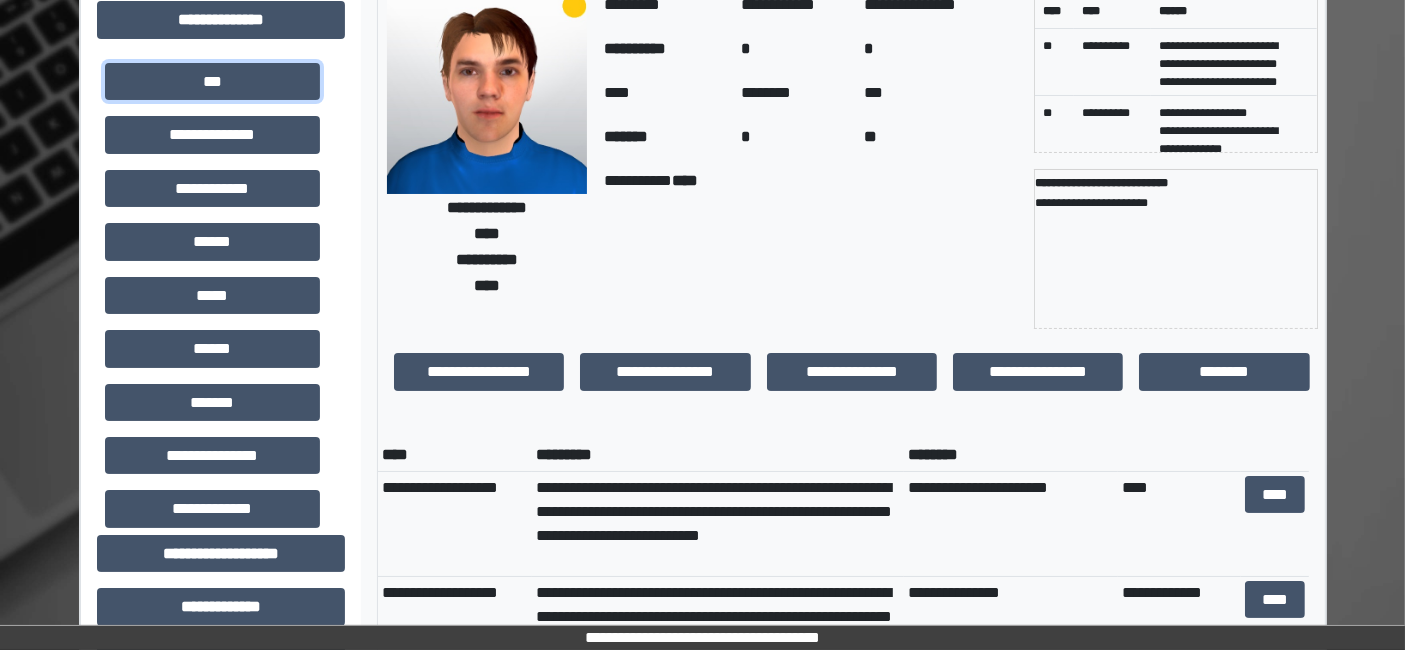 scroll, scrollTop: 222, scrollLeft: 0, axis: vertical 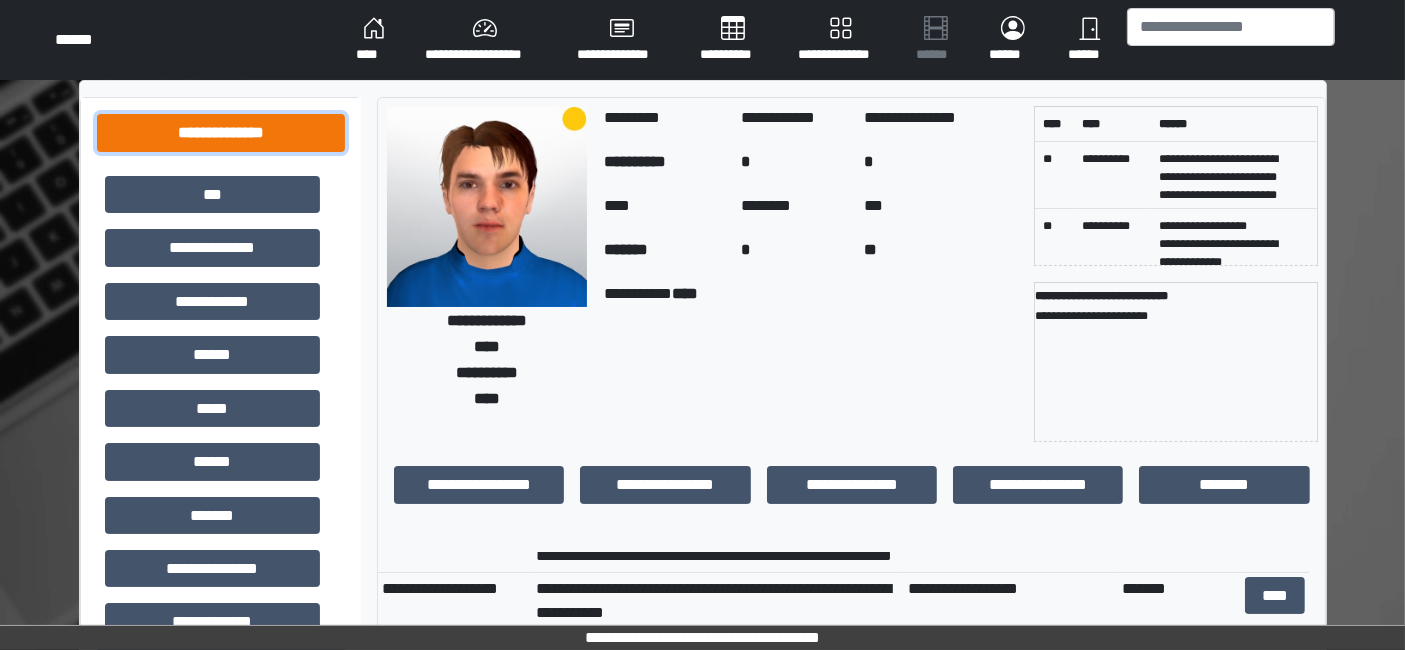 click on "**********" at bounding box center [221, 132] 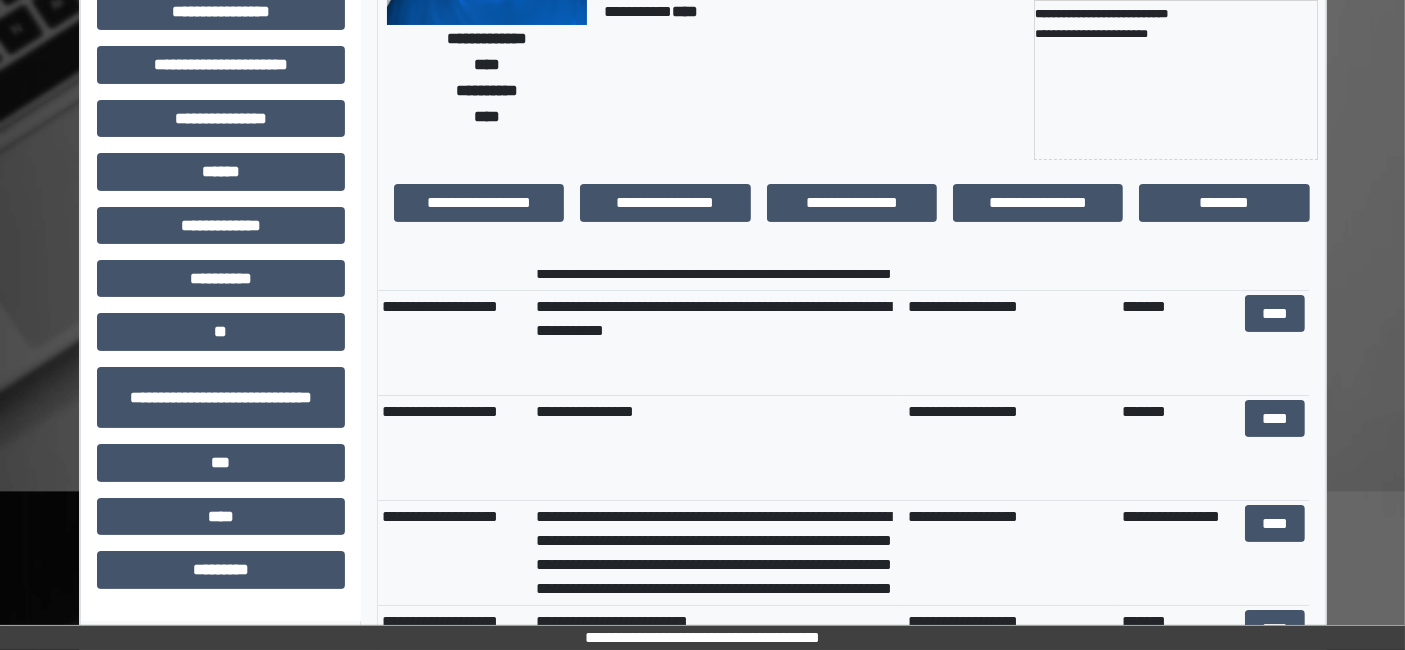 scroll, scrollTop: 333, scrollLeft: 0, axis: vertical 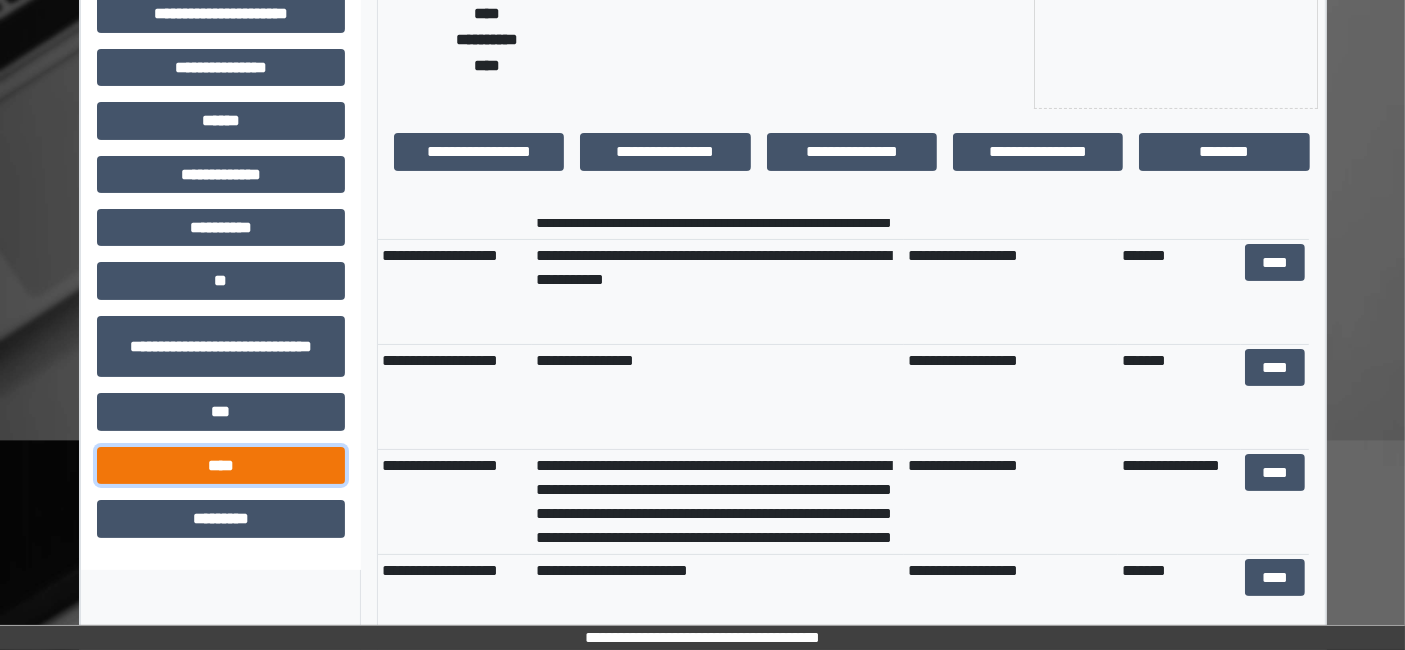 click on "****" at bounding box center [221, 465] 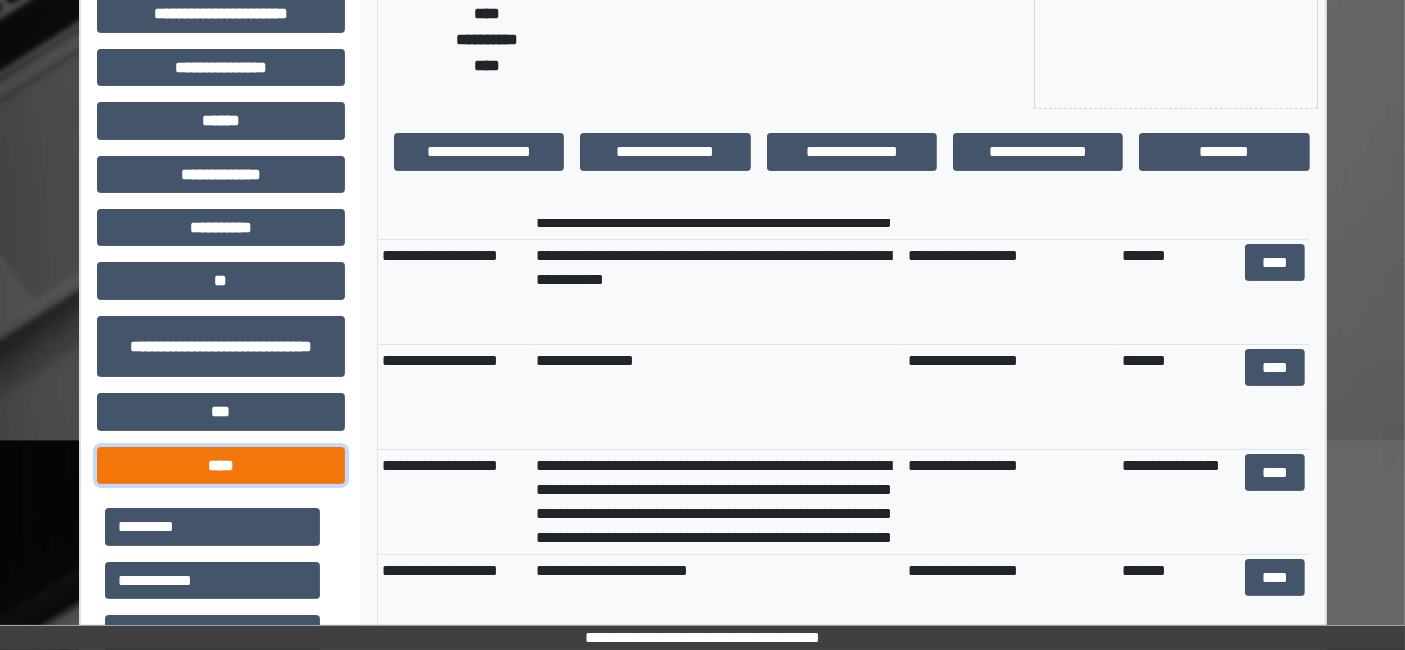 click on "****" at bounding box center [221, 465] 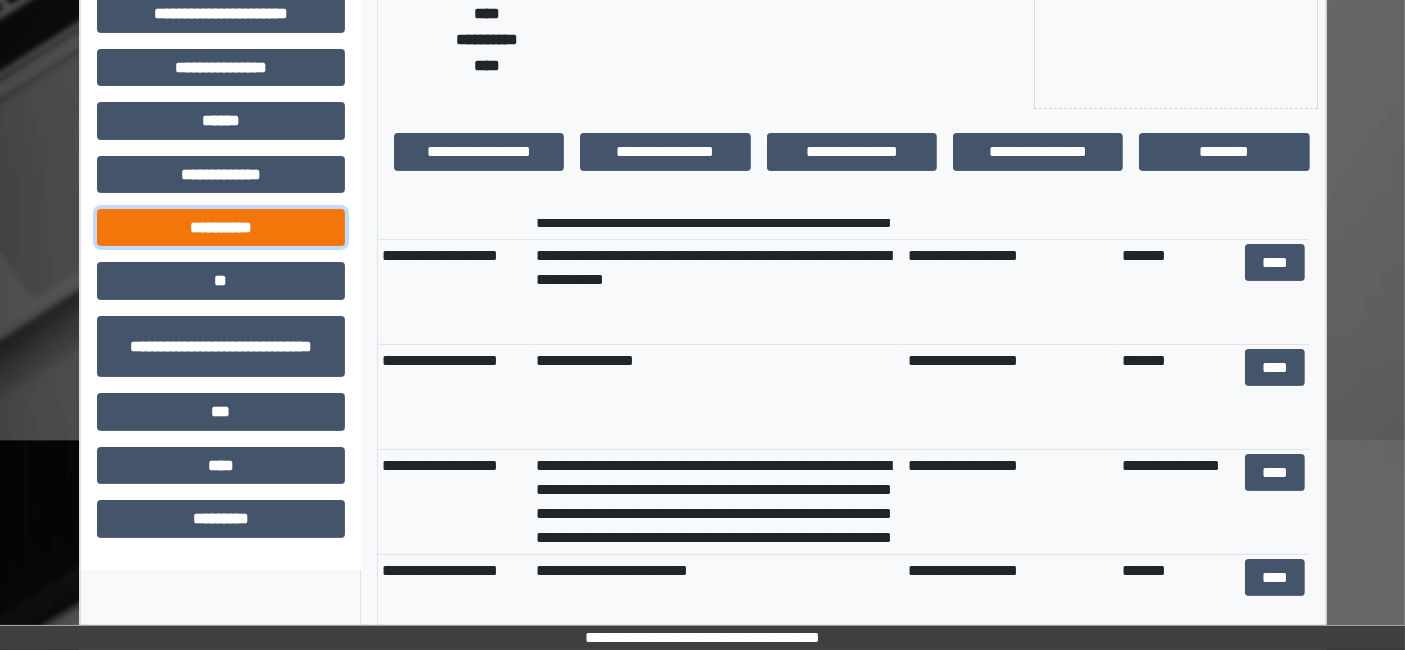 click on "**********" at bounding box center [221, 227] 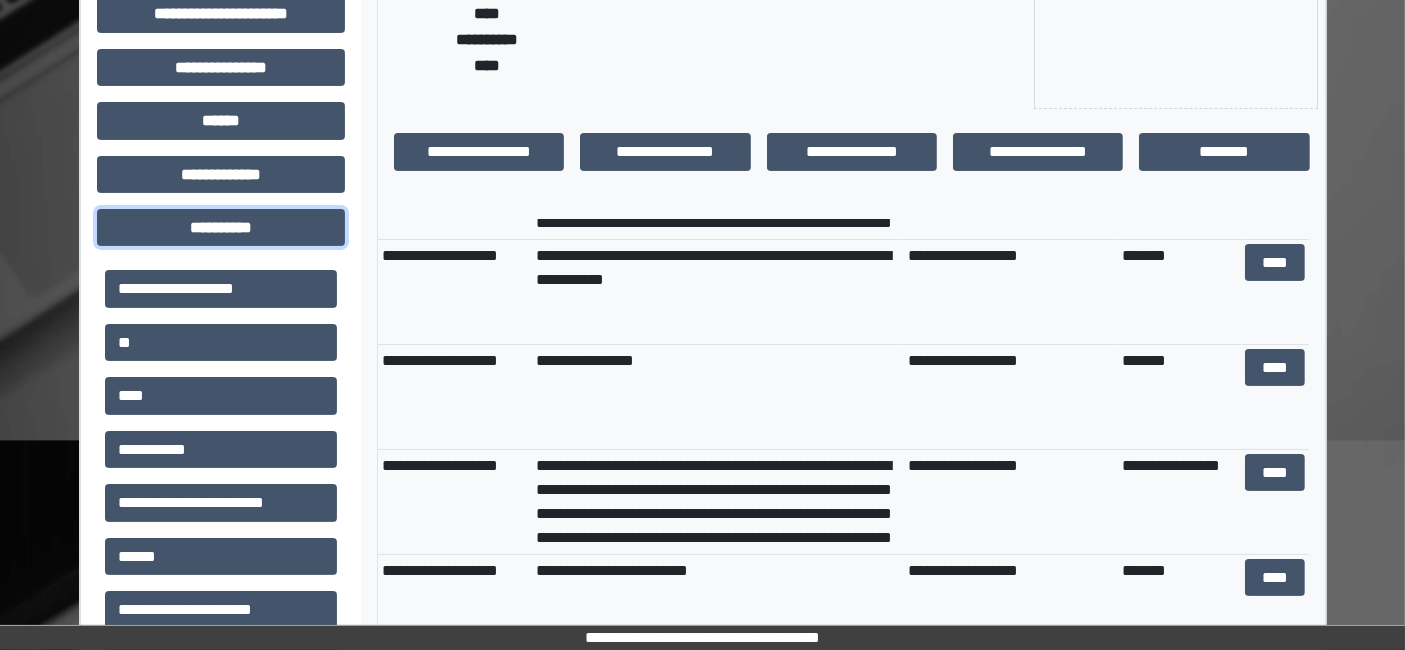 scroll, scrollTop: 444, scrollLeft: 0, axis: vertical 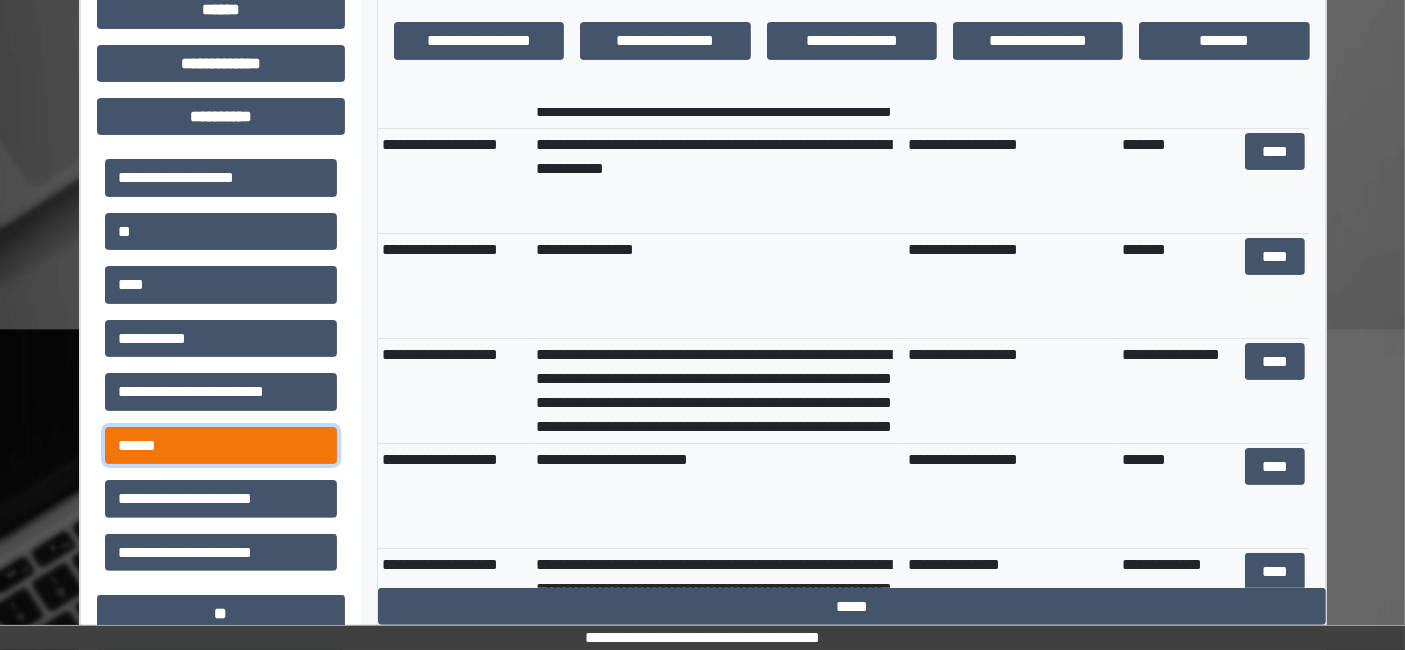 click on "******" at bounding box center [221, 445] 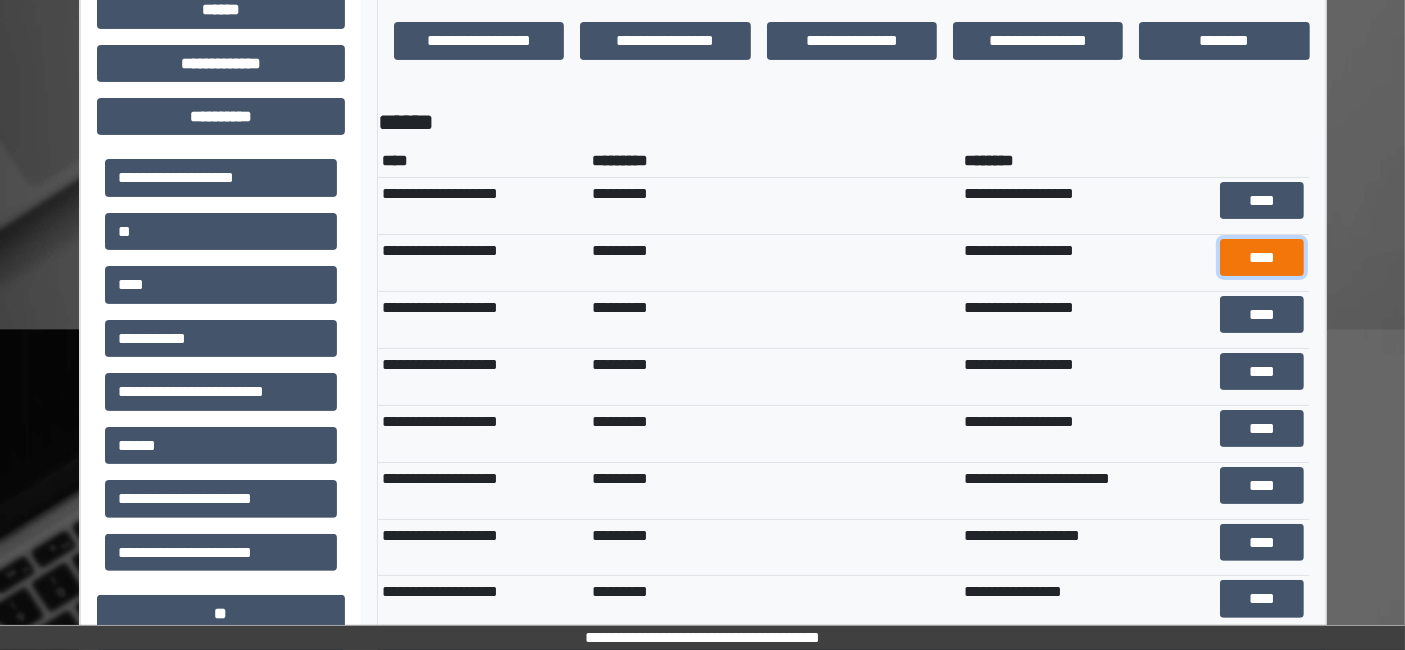 click on "****" at bounding box center (1262, 257) 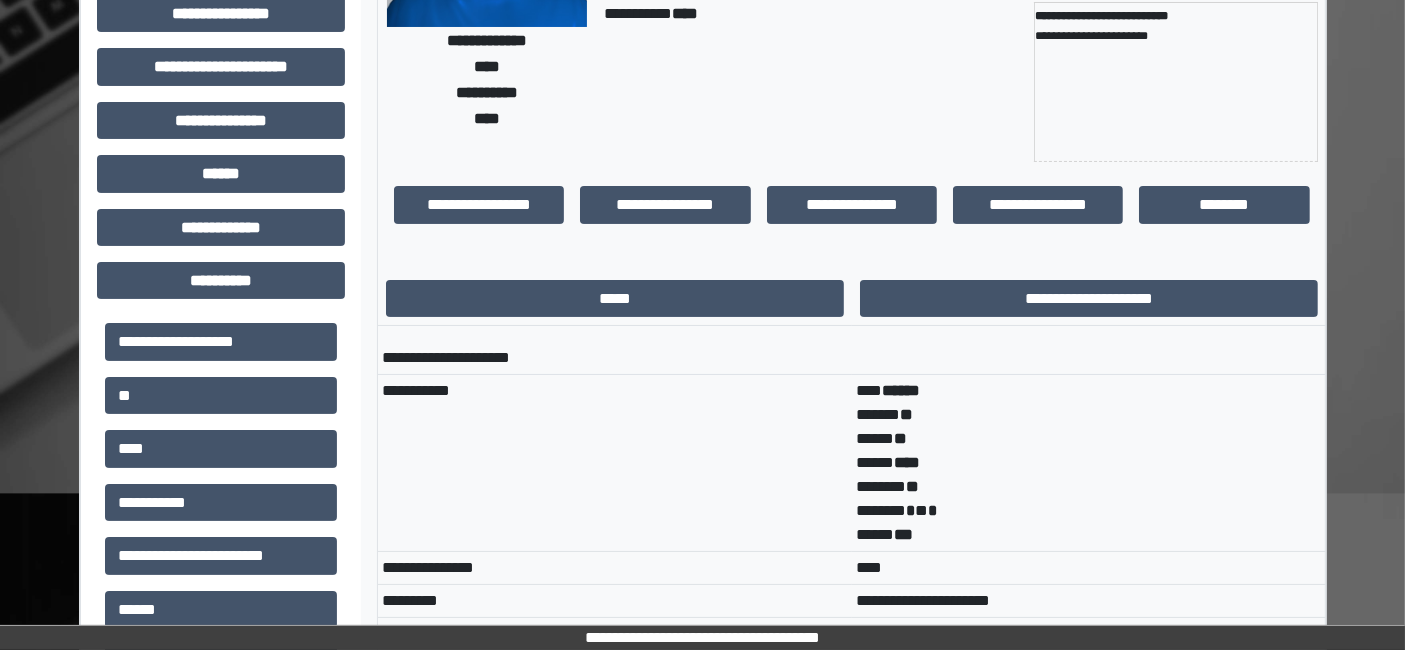 scroll, scrollTop: 0, scrollLeft: 0, axis: both 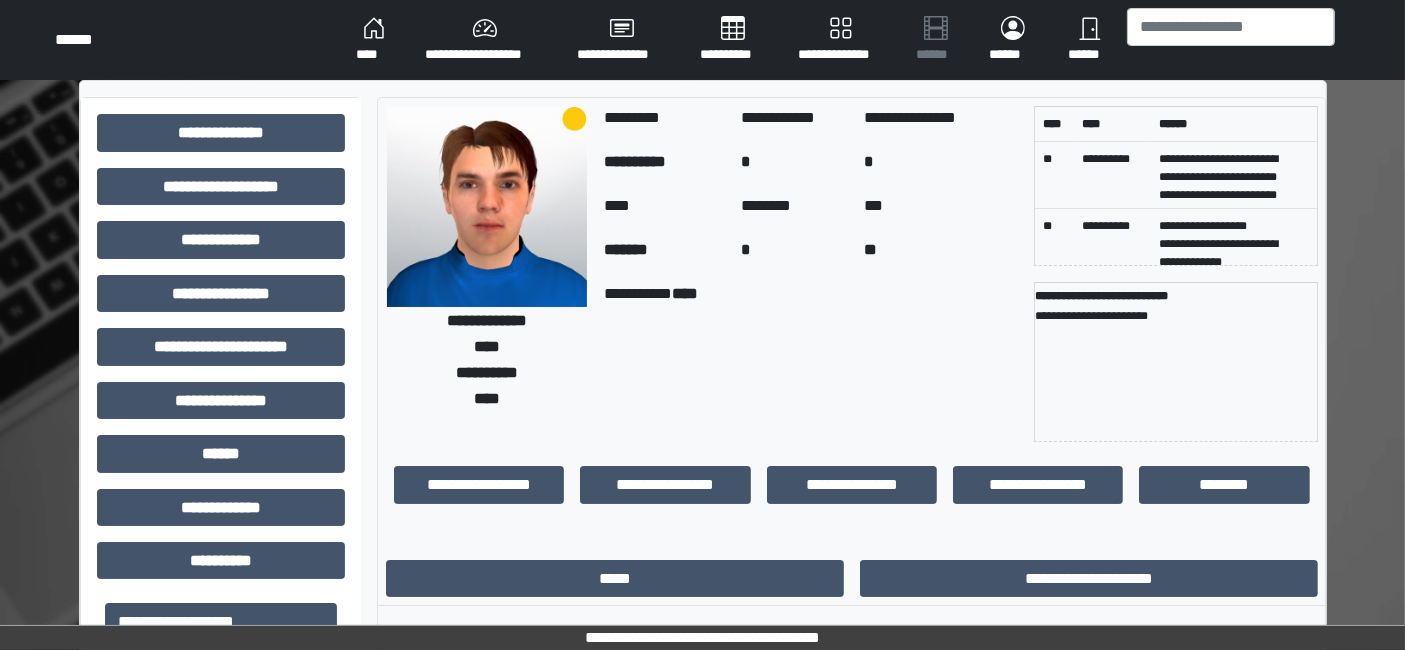 click on "****" at bounding box center [374, 40] 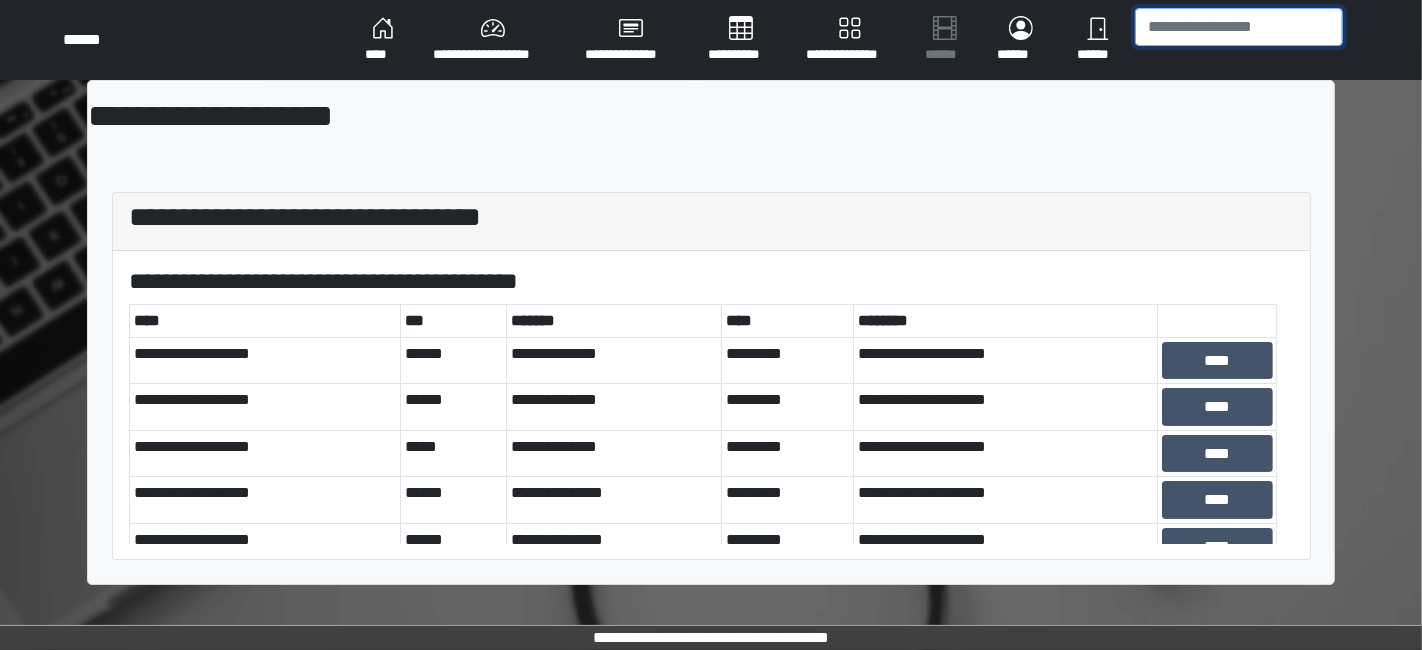click at bounding box center [1239, 27] 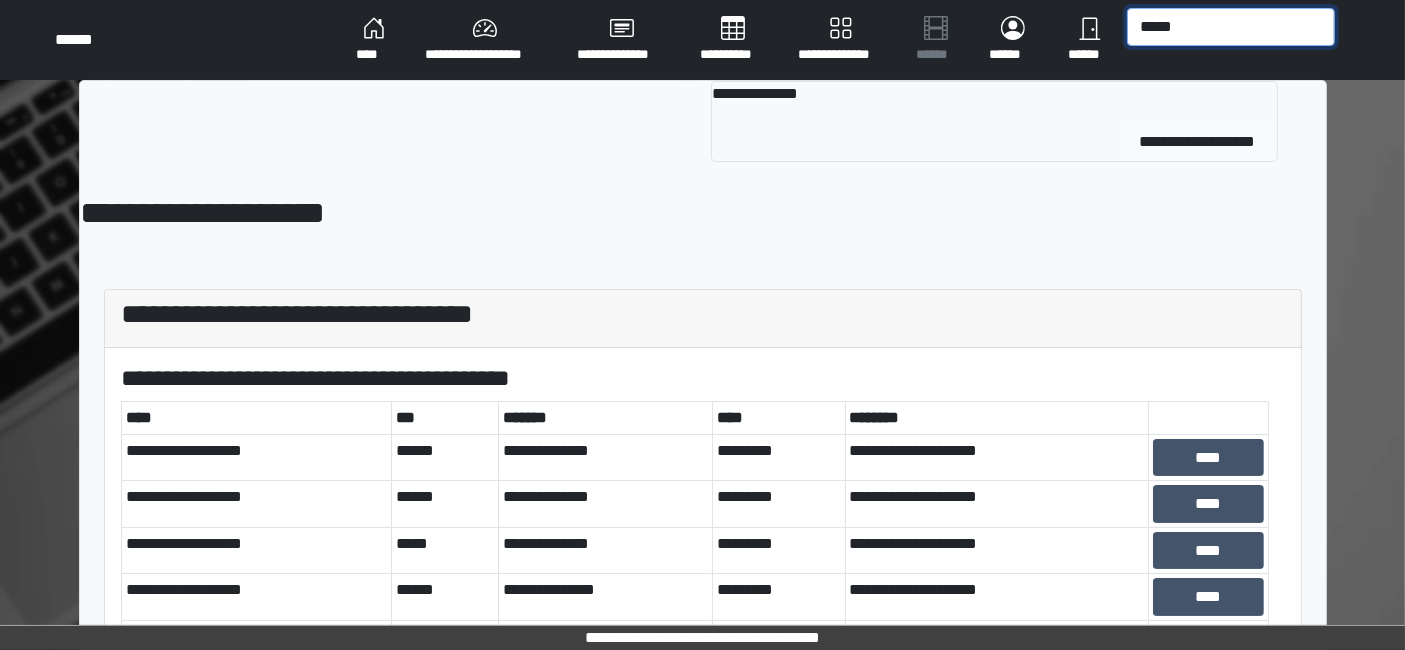 type on "*****" 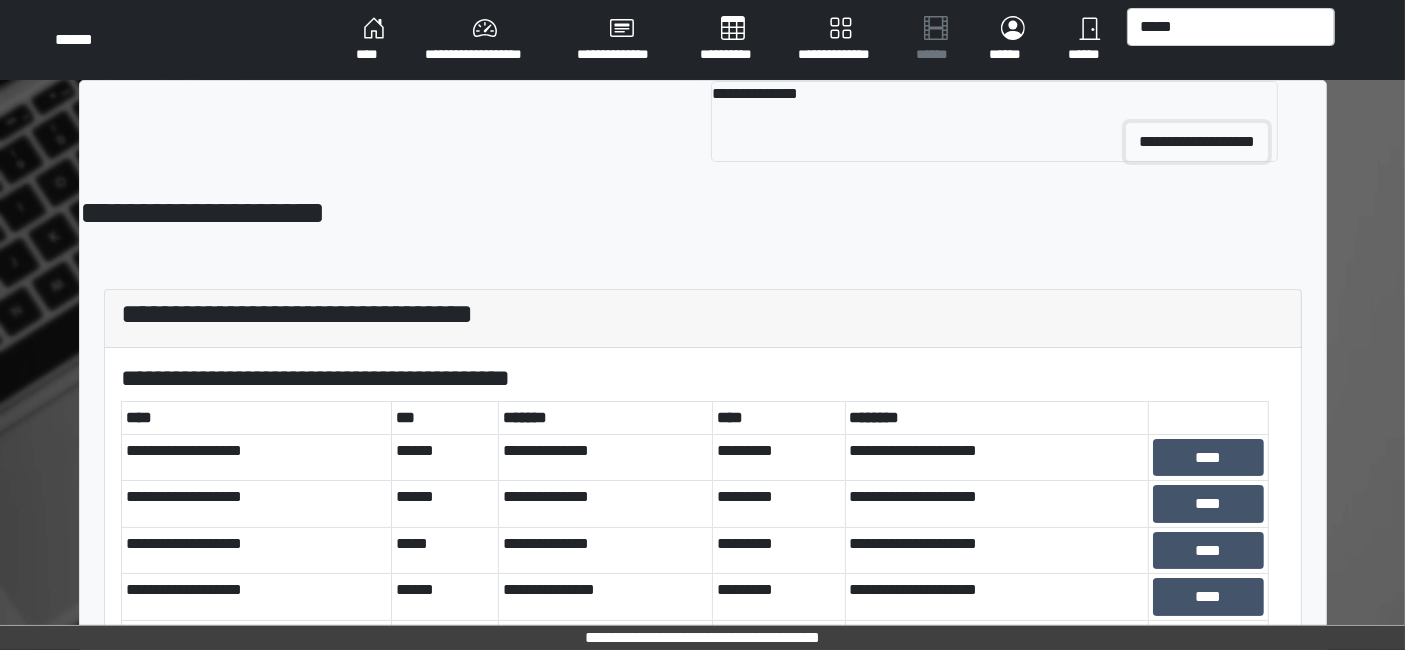 click on "**********" at bounding box center (1197, 142) 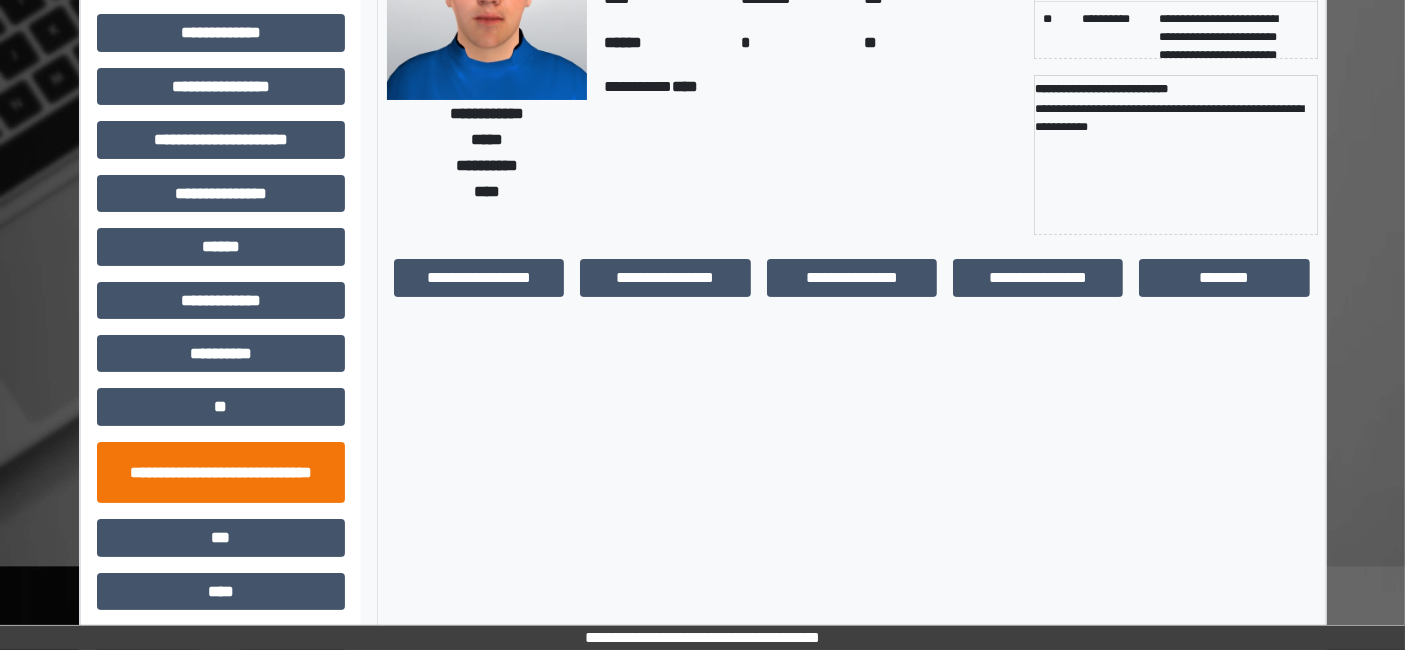 scroll, scrollTop: 269, scrollLeft: 0, axis: vertical 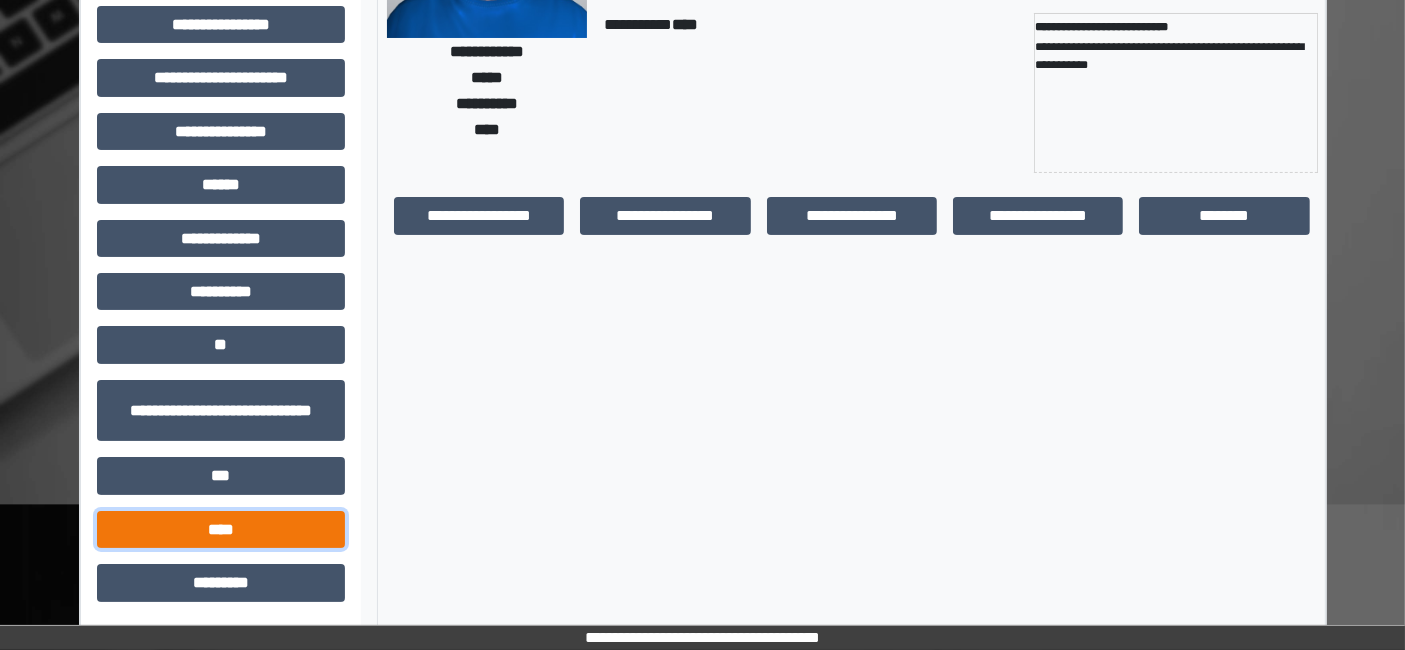 click on "****" at bounding box center [221, 529] 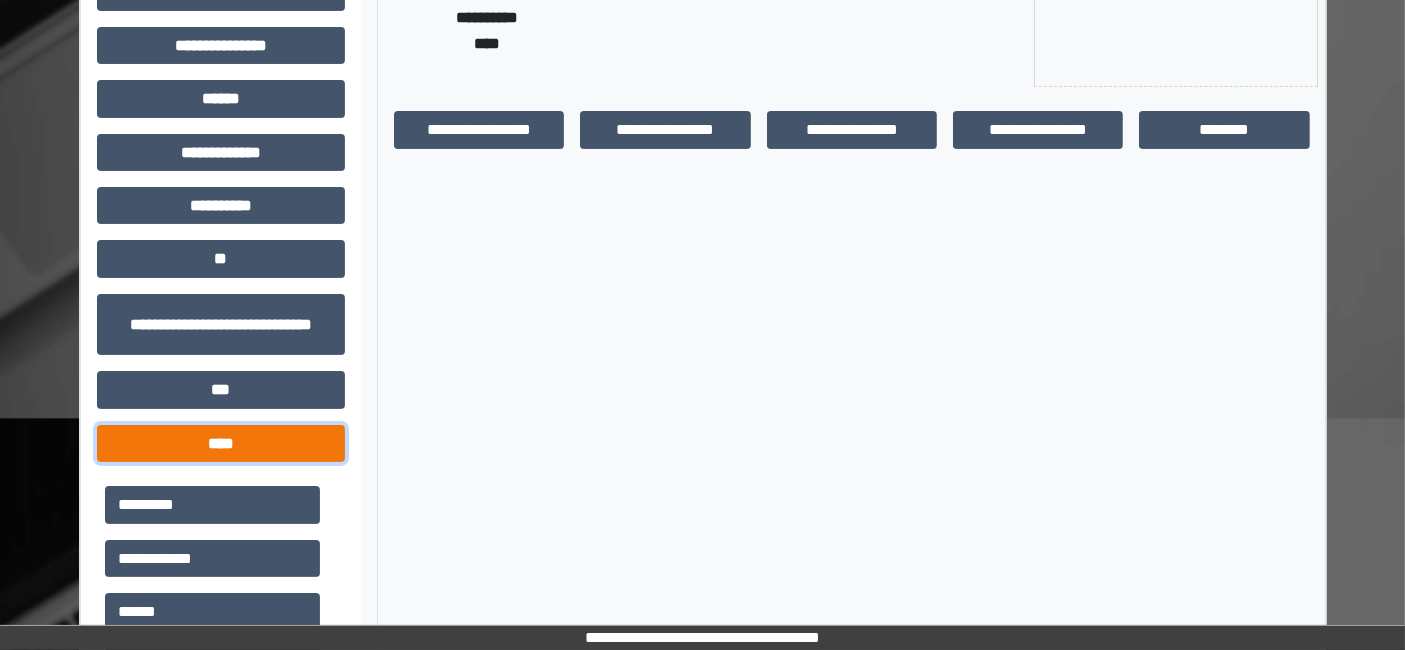 scroll, scrollTop: 714, scrollLeft: 0, axis: vertical 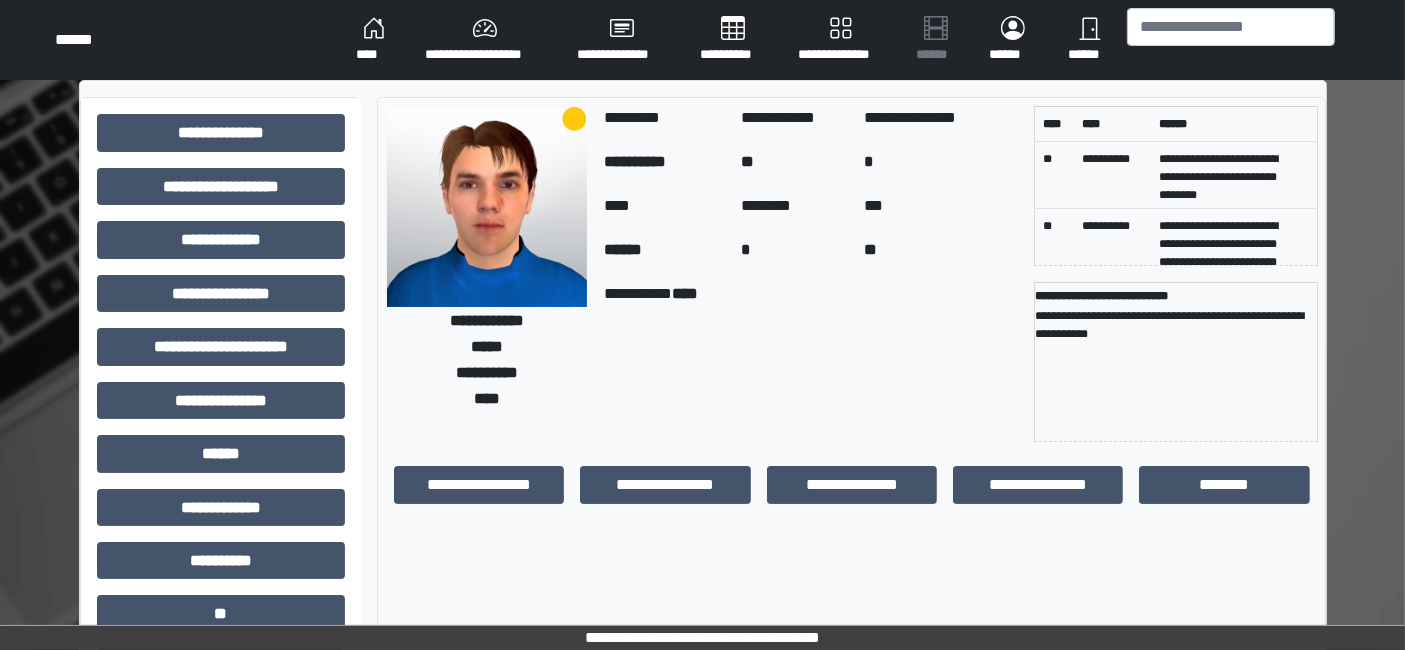 click at bounding box center (1231, 40) 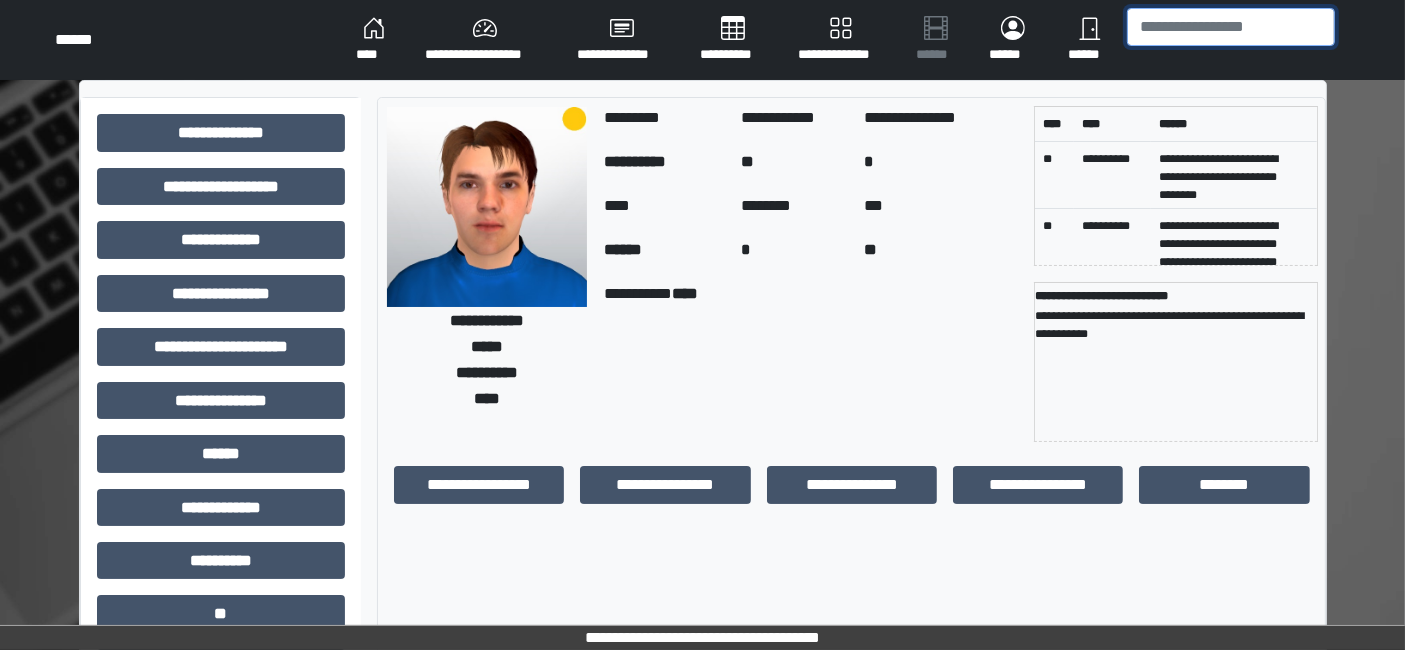 click at bounding box center (1231, 27) 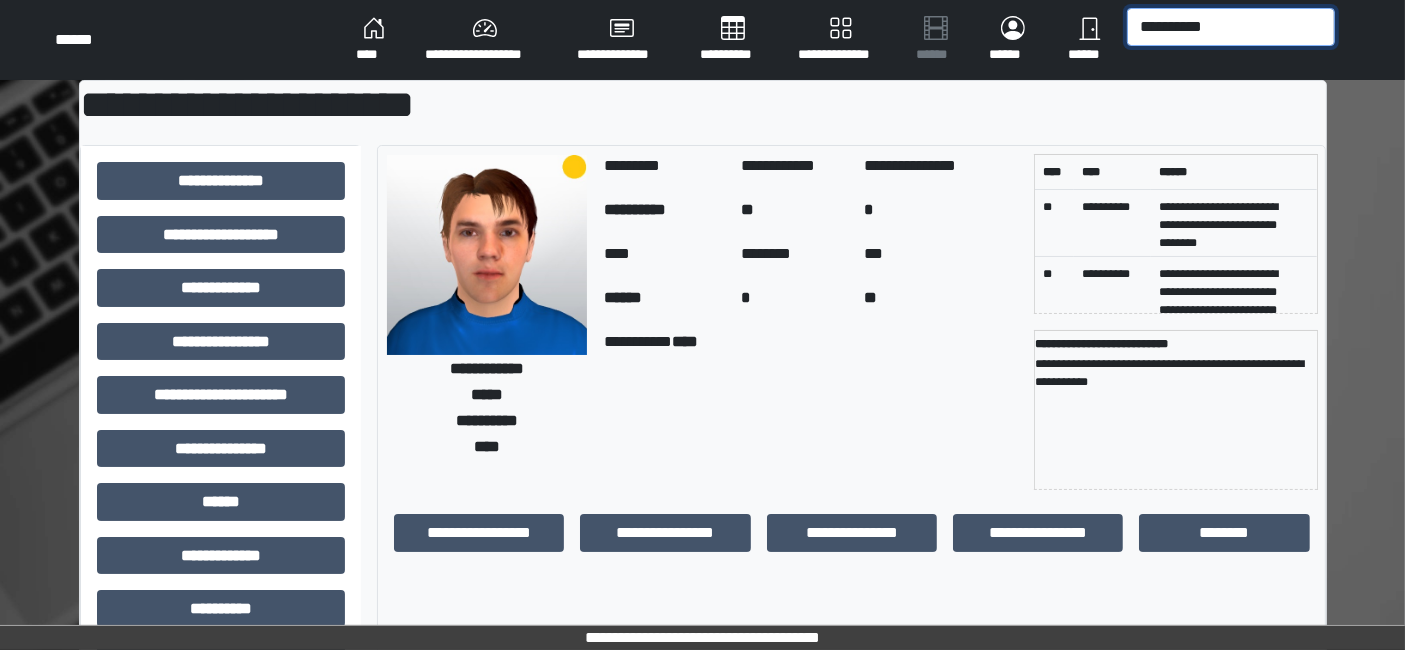 click on "**********" at bounding box center [1231, 27] 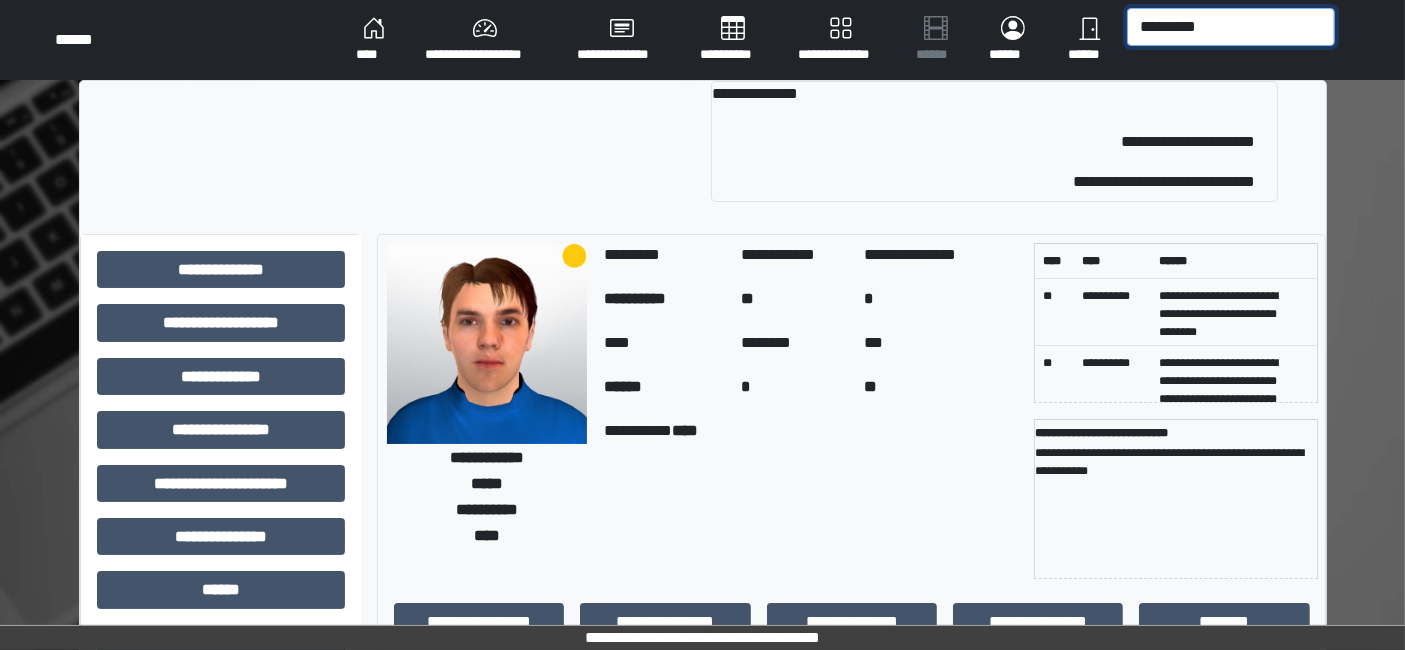 type on "*********" 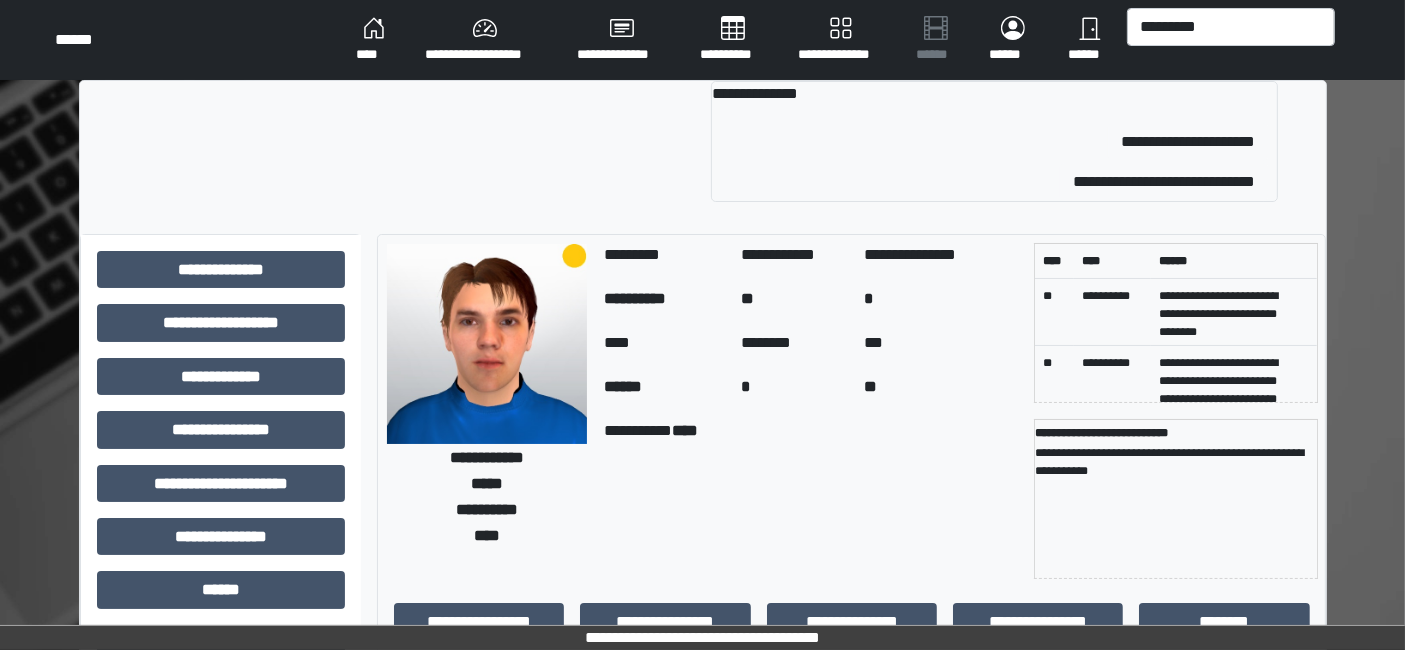 click on "******" at bounding box center (1089, 40) 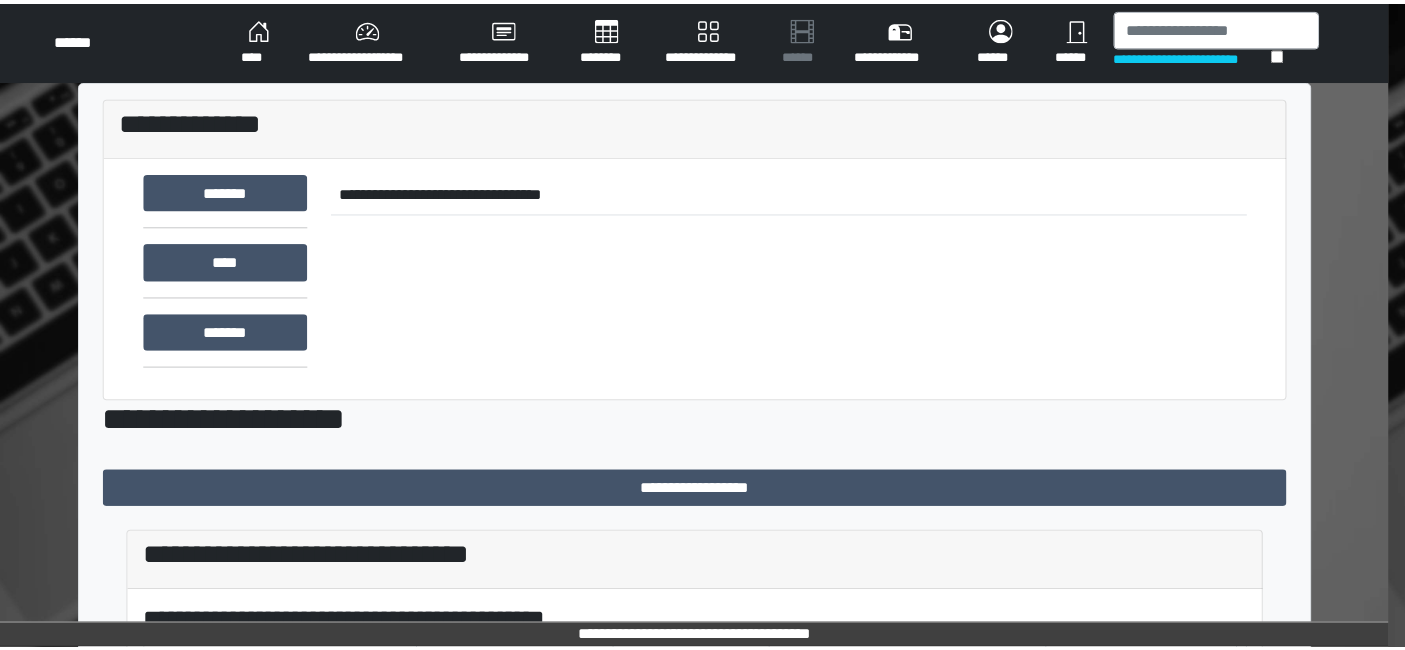 scroll, scrollTop: 0, scrollLeft: 0, axis: both 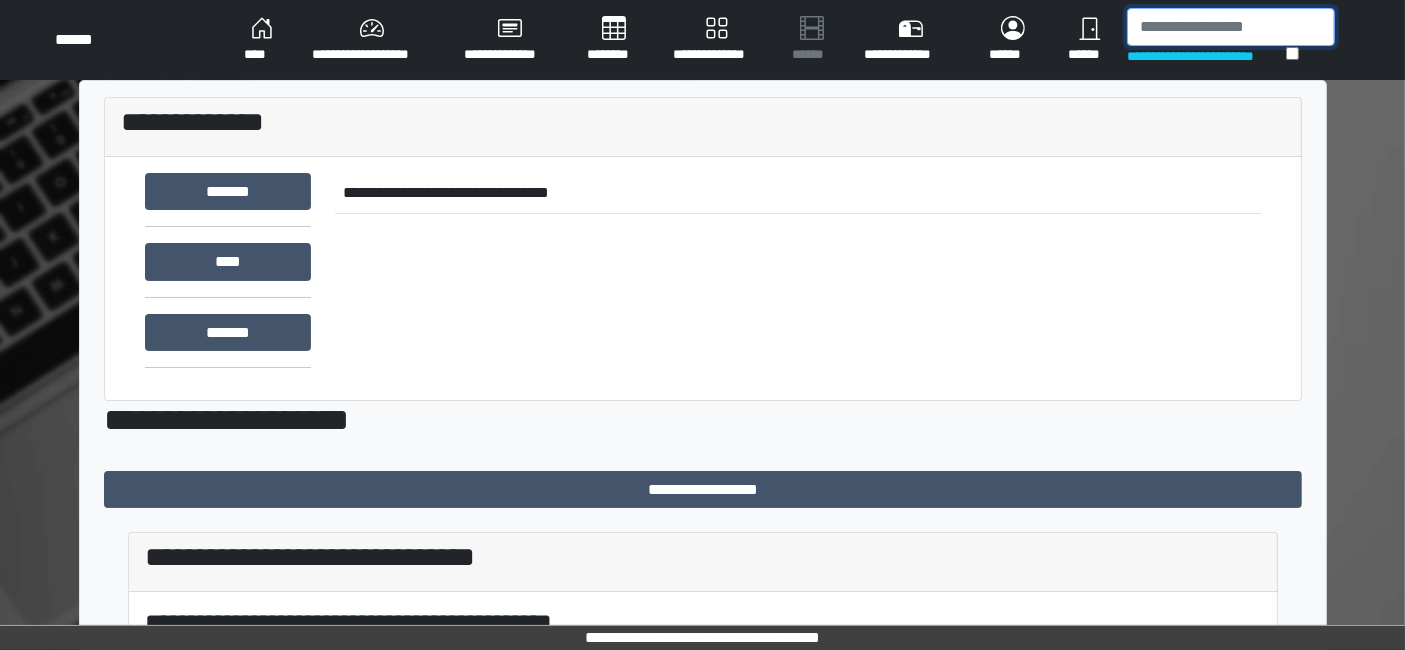 click at bounding box center (1231, 27) 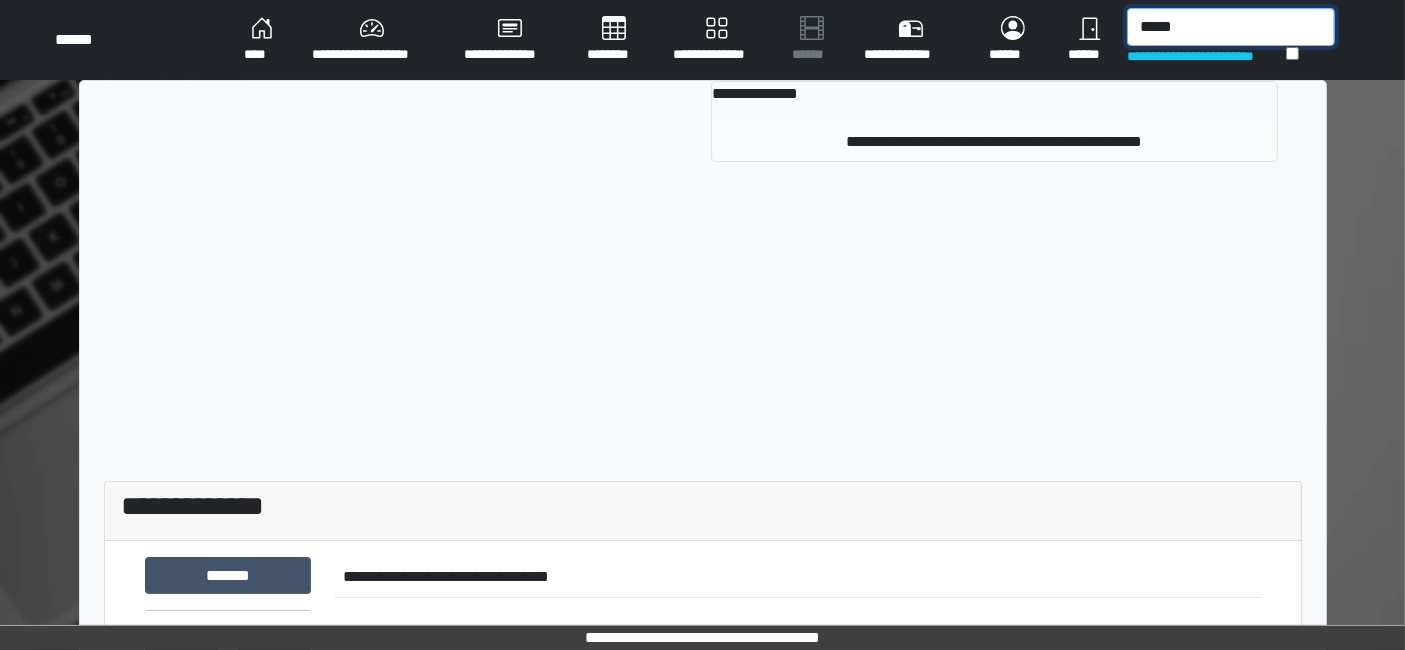 type on "*****" 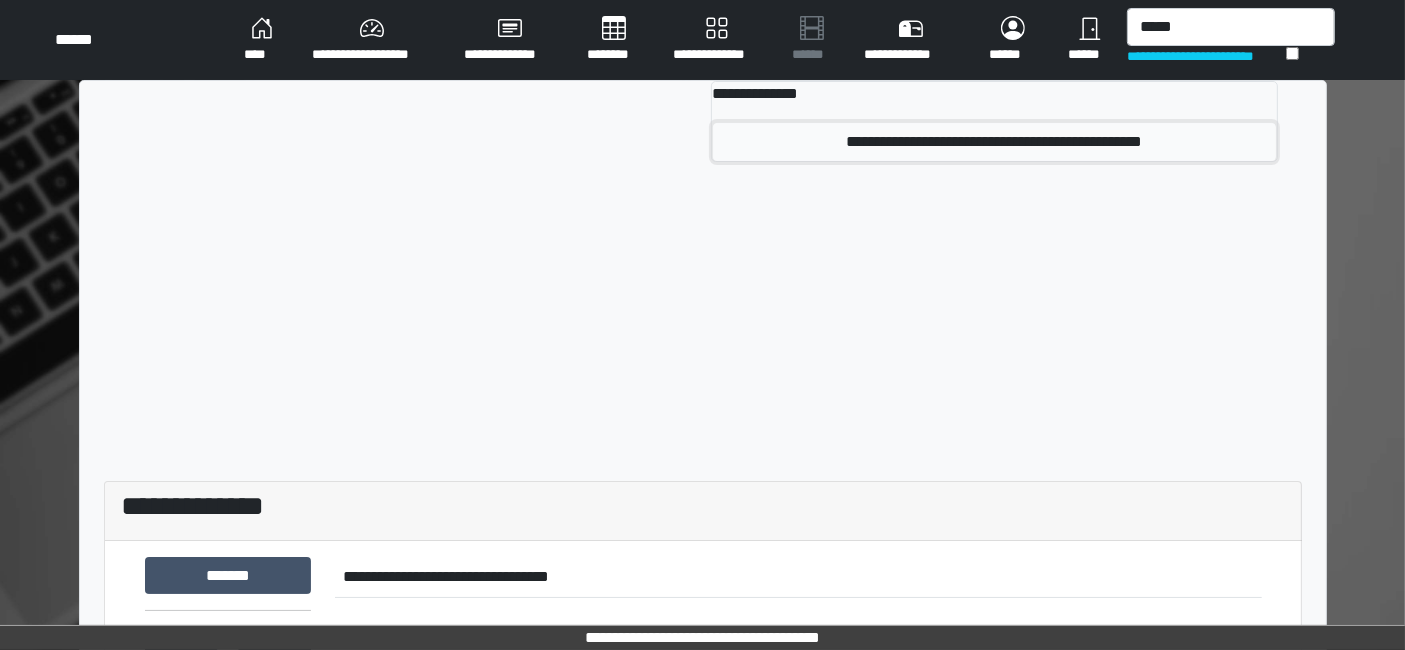 click on "**********" at bounding box center (994, 142) 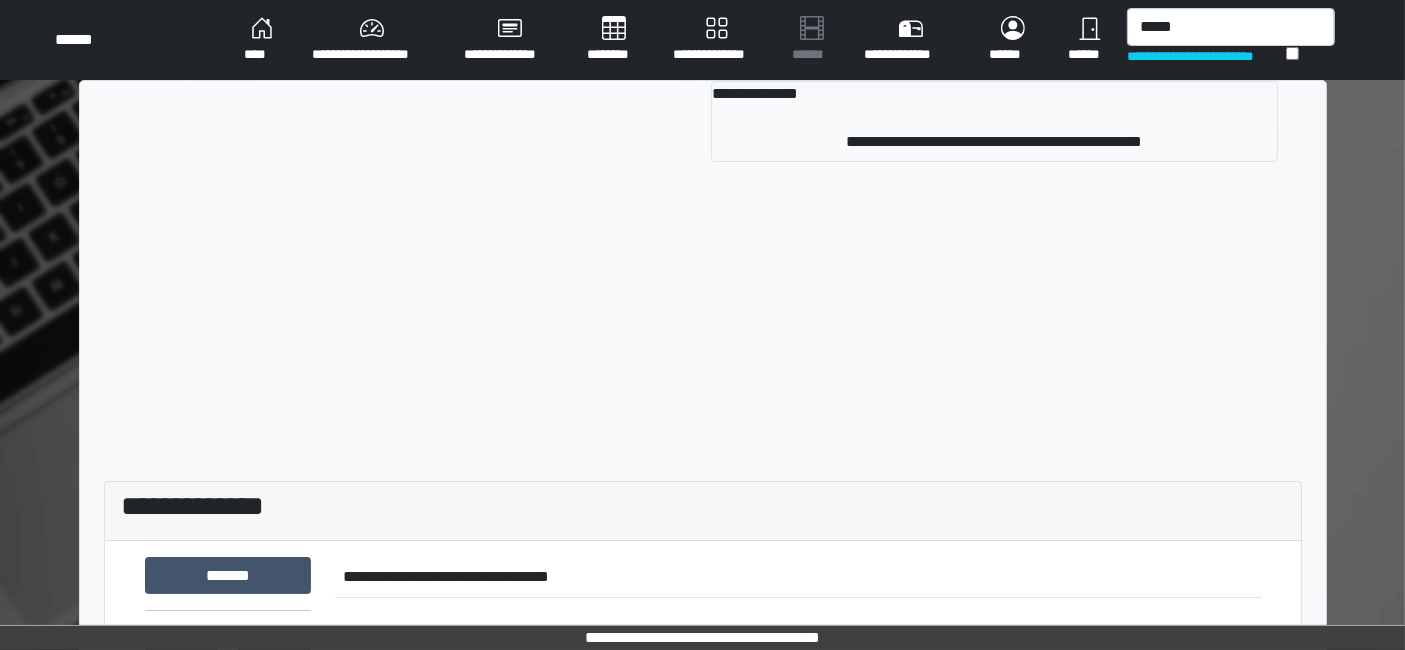 type 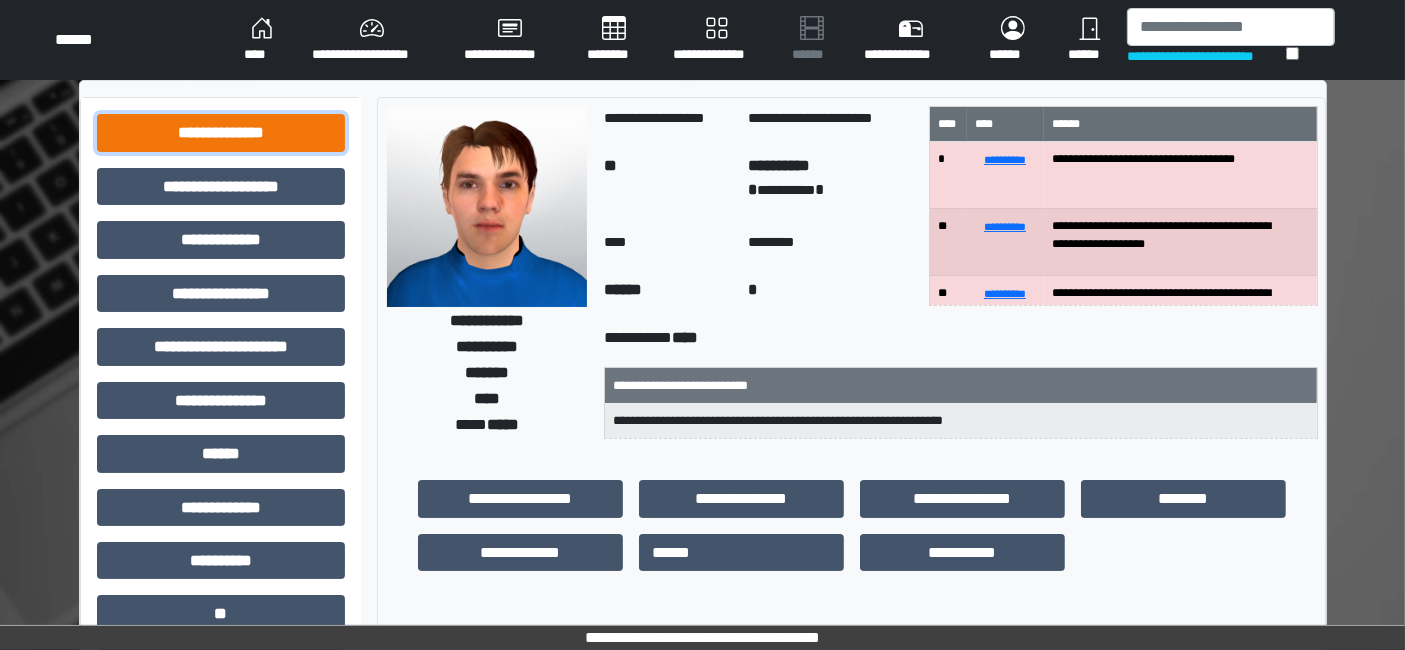 click on "**********" at bounding box center [221, 132] 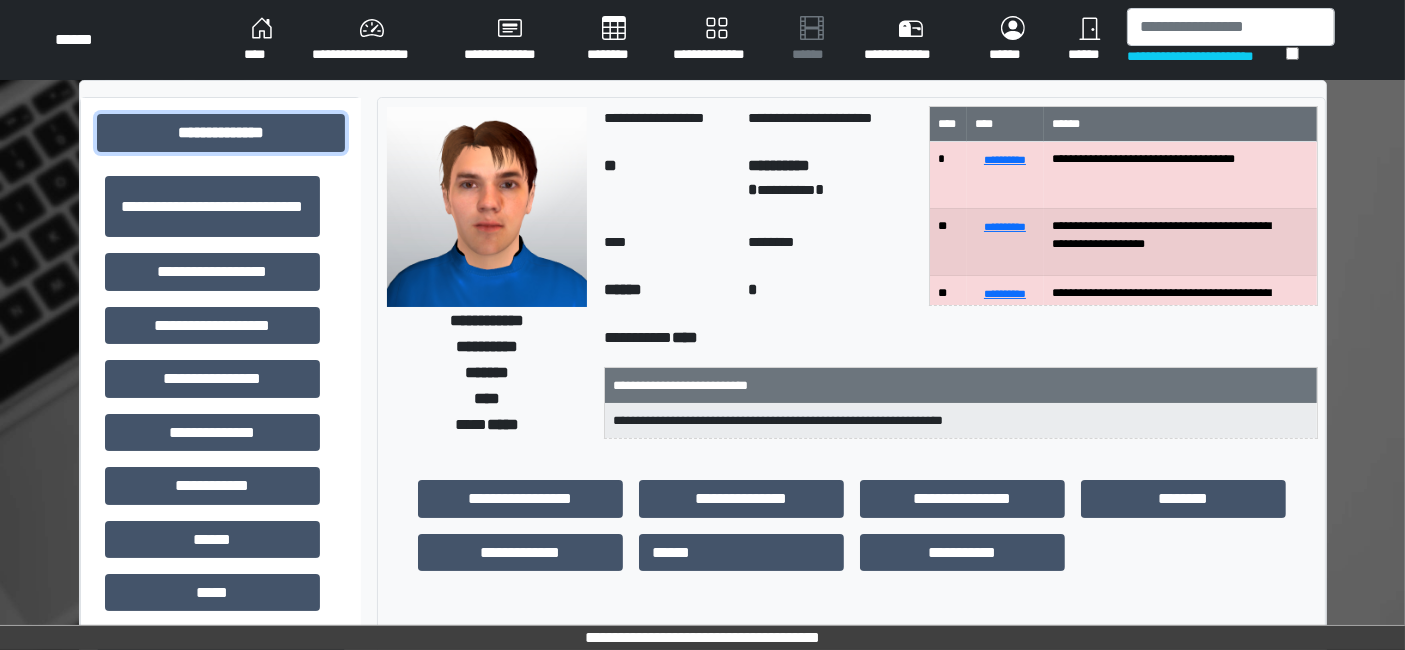 scroll, scrollTop: 111, scrollLeft: 0, axis: vertical 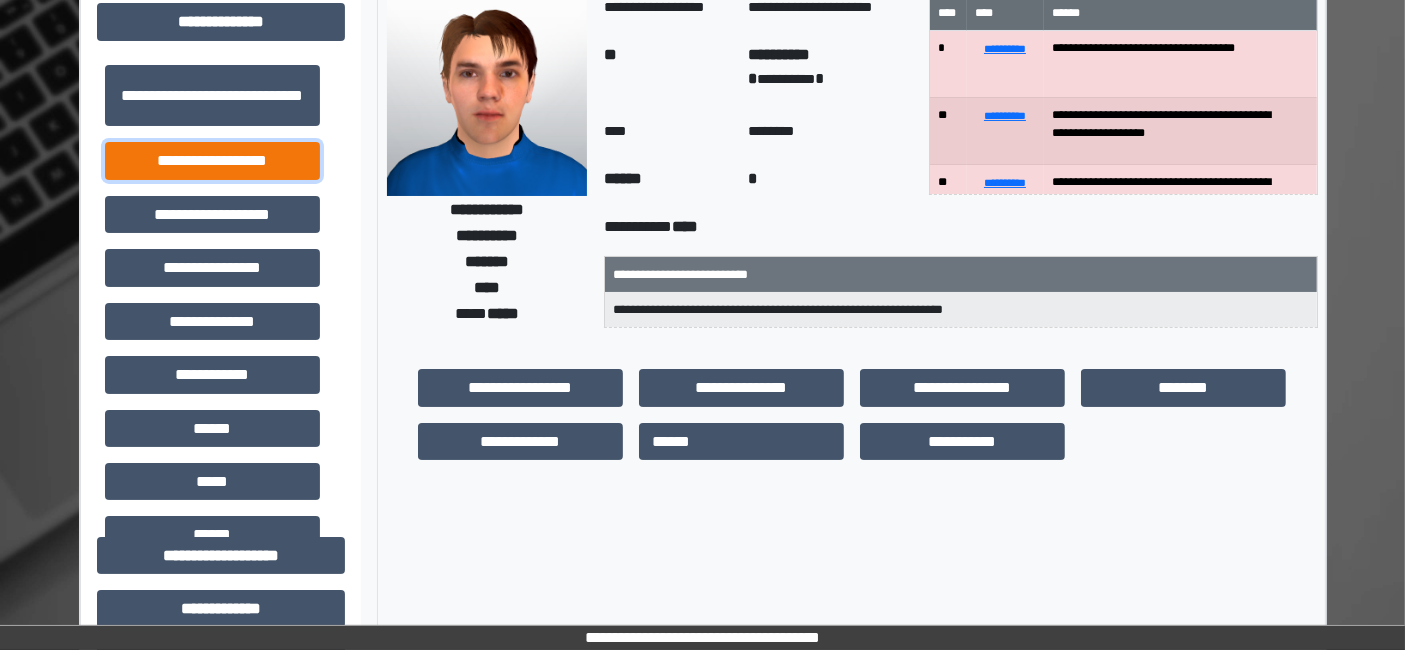 click on "**********" at bounding box center (212, 160) 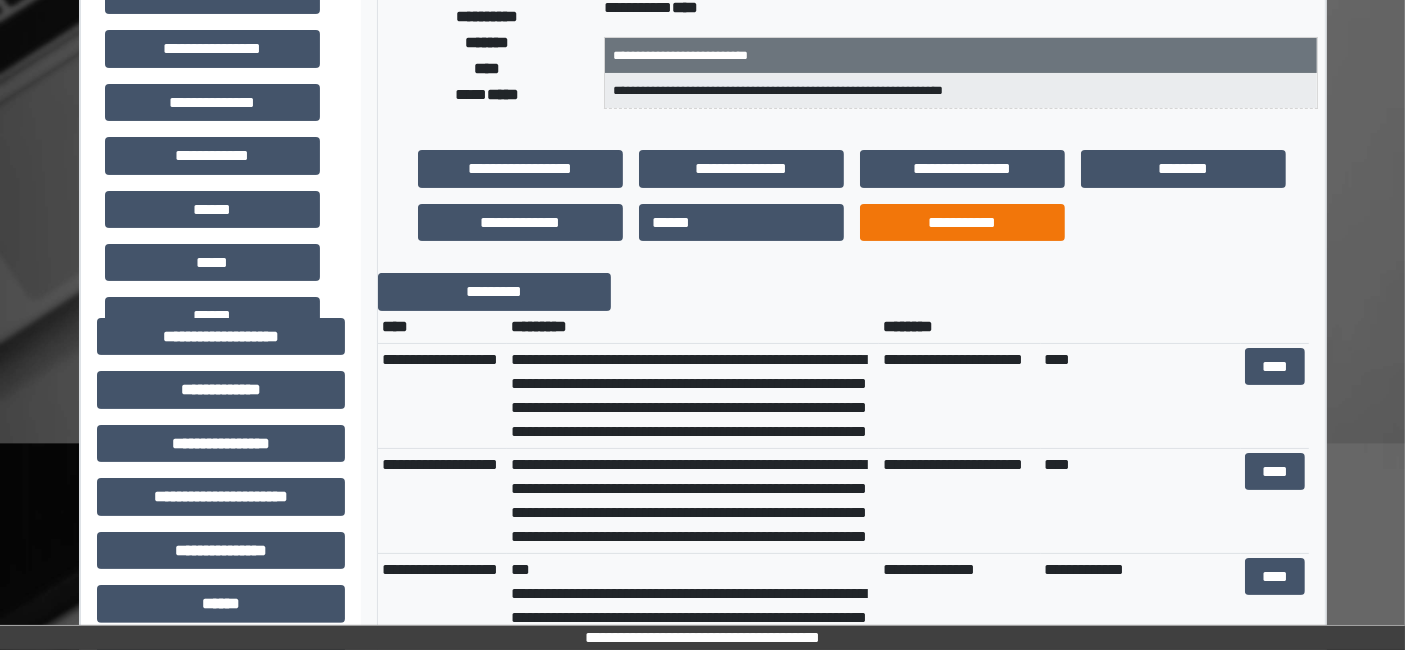 scroll, scrollTop: 333, scrollLeft: 0, axis: vertical 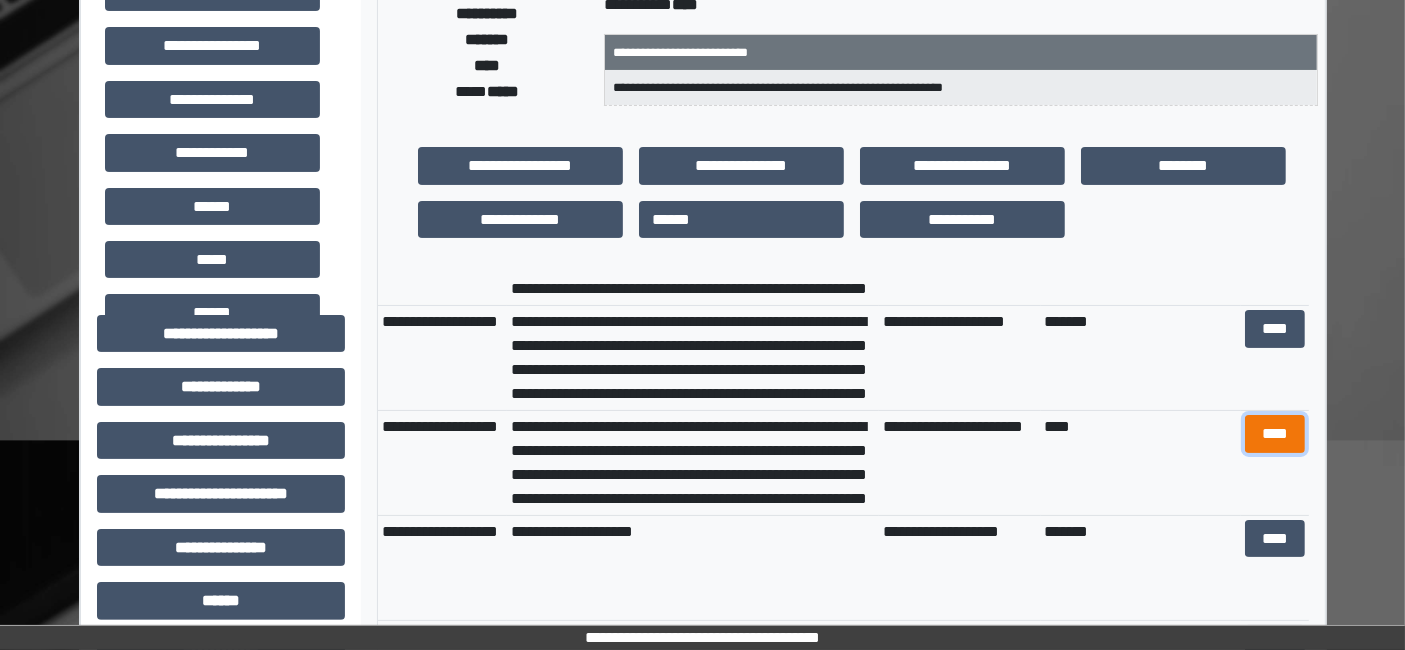 click on "****" at bounding box center (1274, 433) 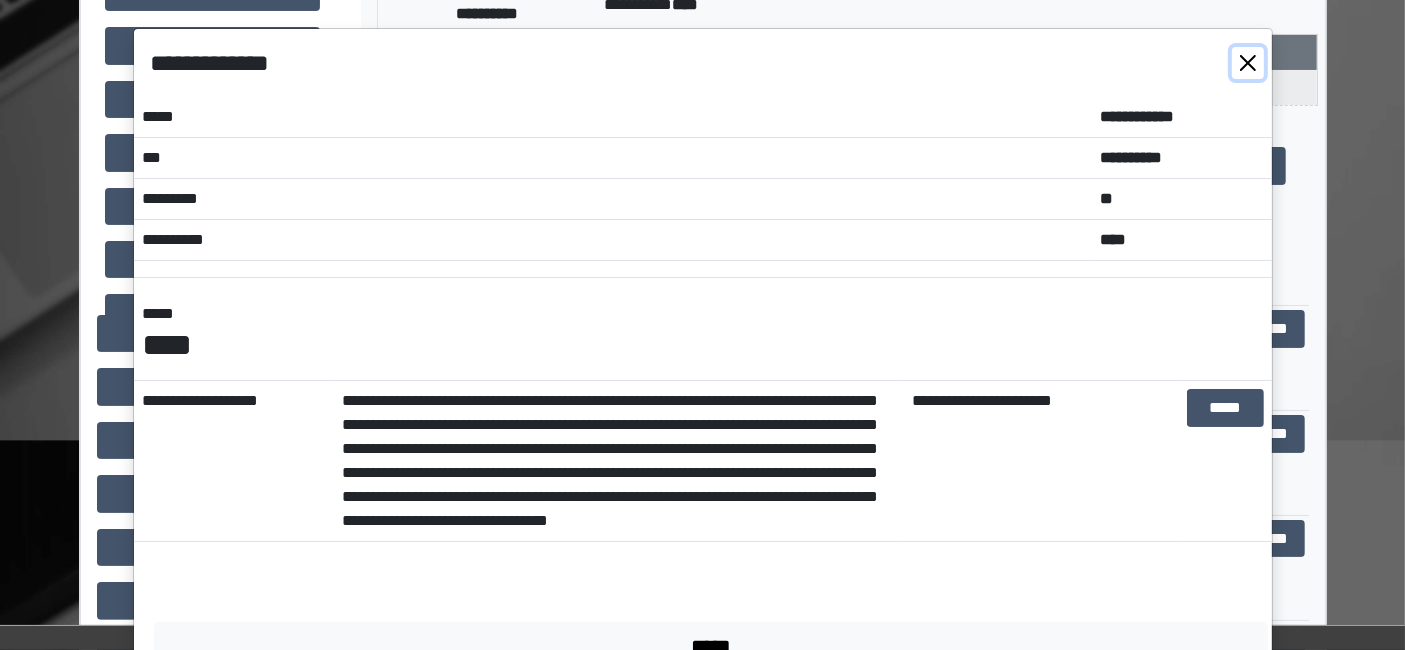 click at bounding box center (1248, 63) 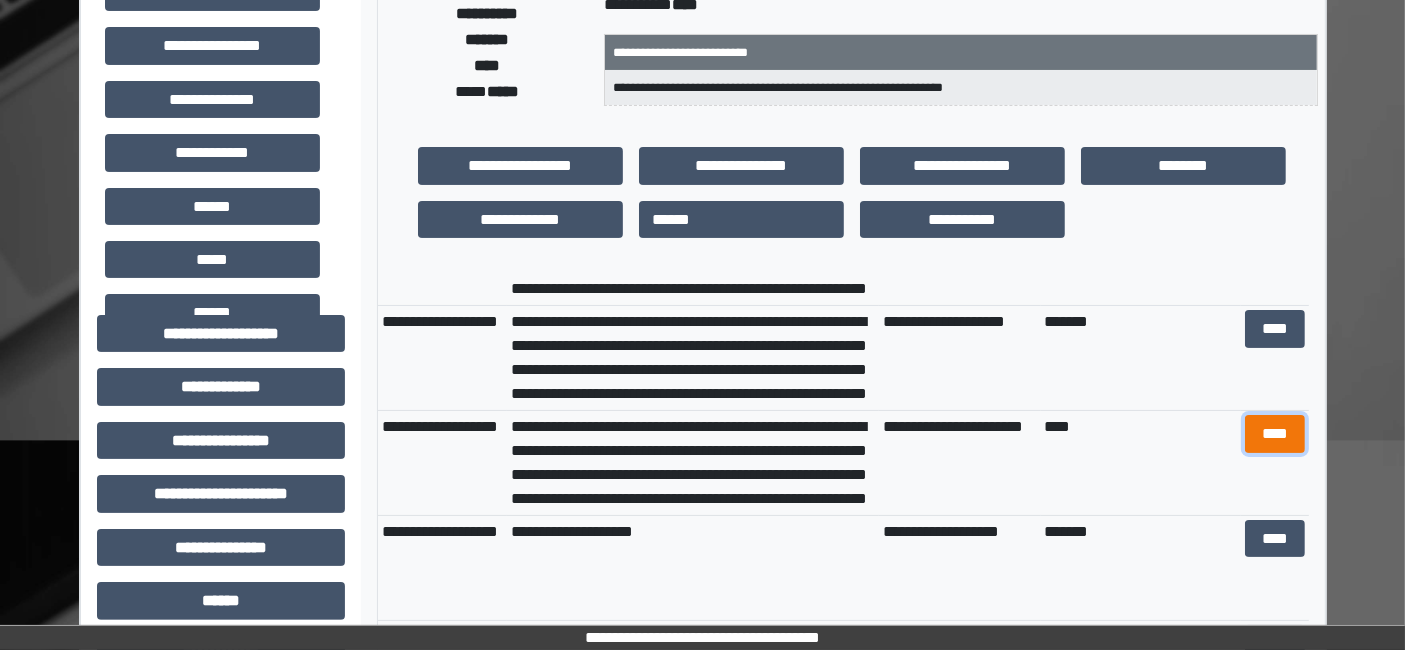click on "****" at bounding box center [1274, 433] 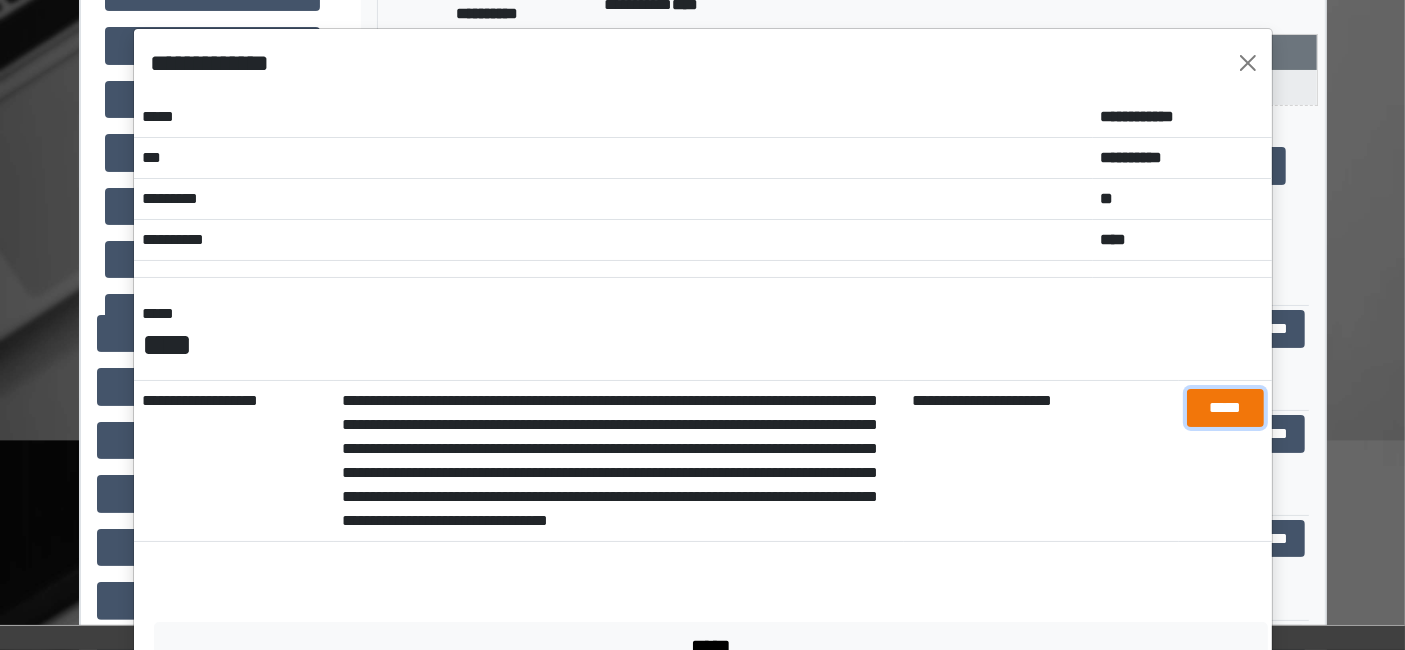 click on "*****" at bounding box center [1225, 407] 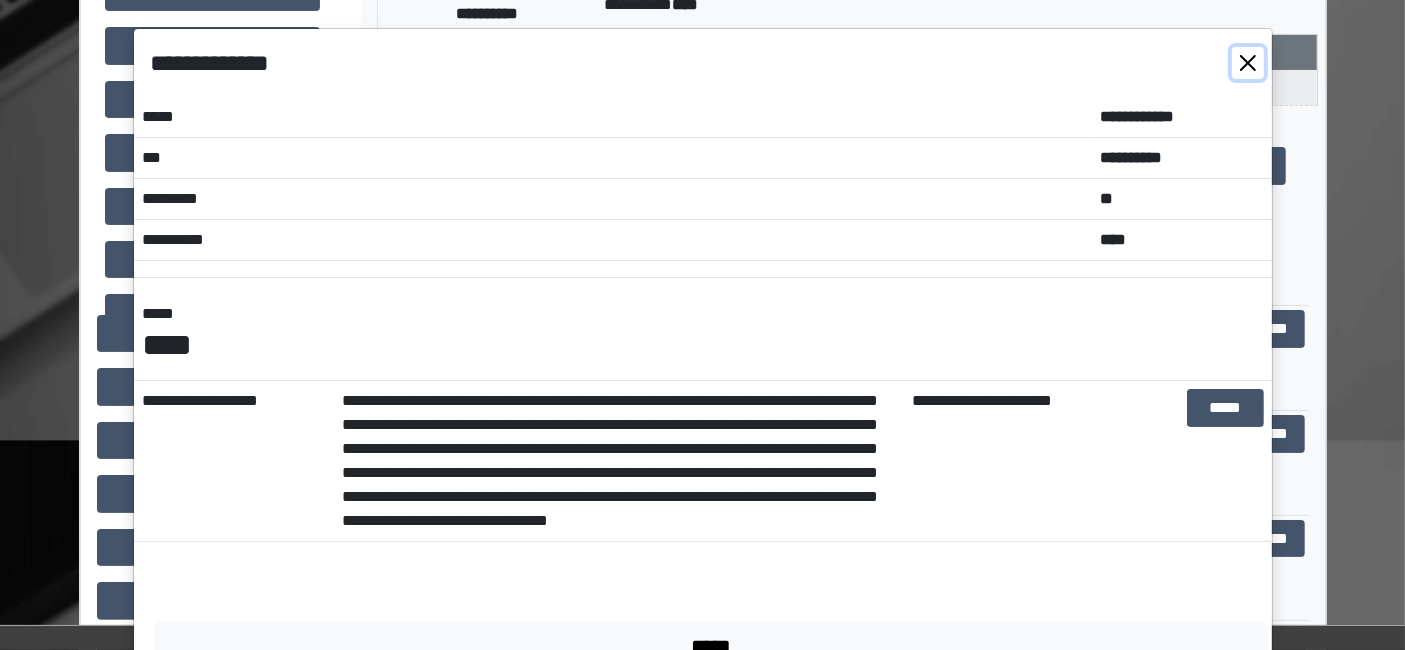click at bounding box center (1248, 63) 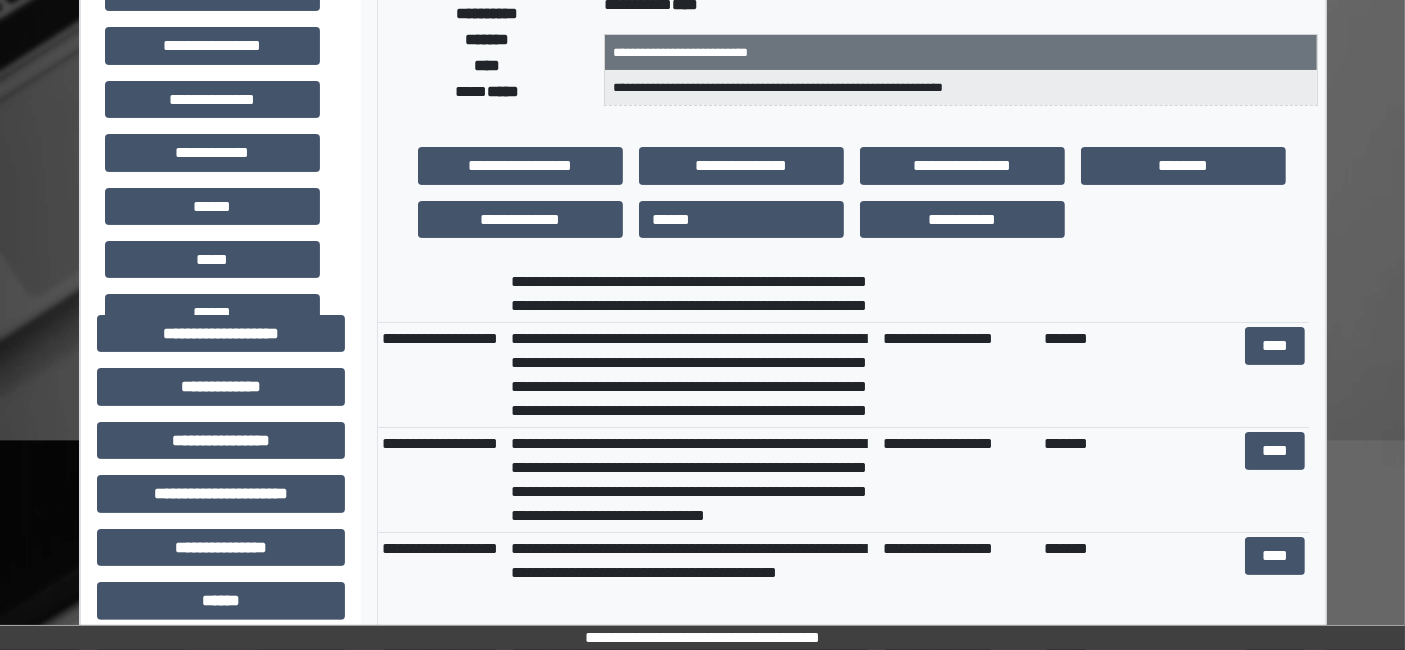 scroll, scrollTop: 1888, scrollLeft: 0, axis: vertical 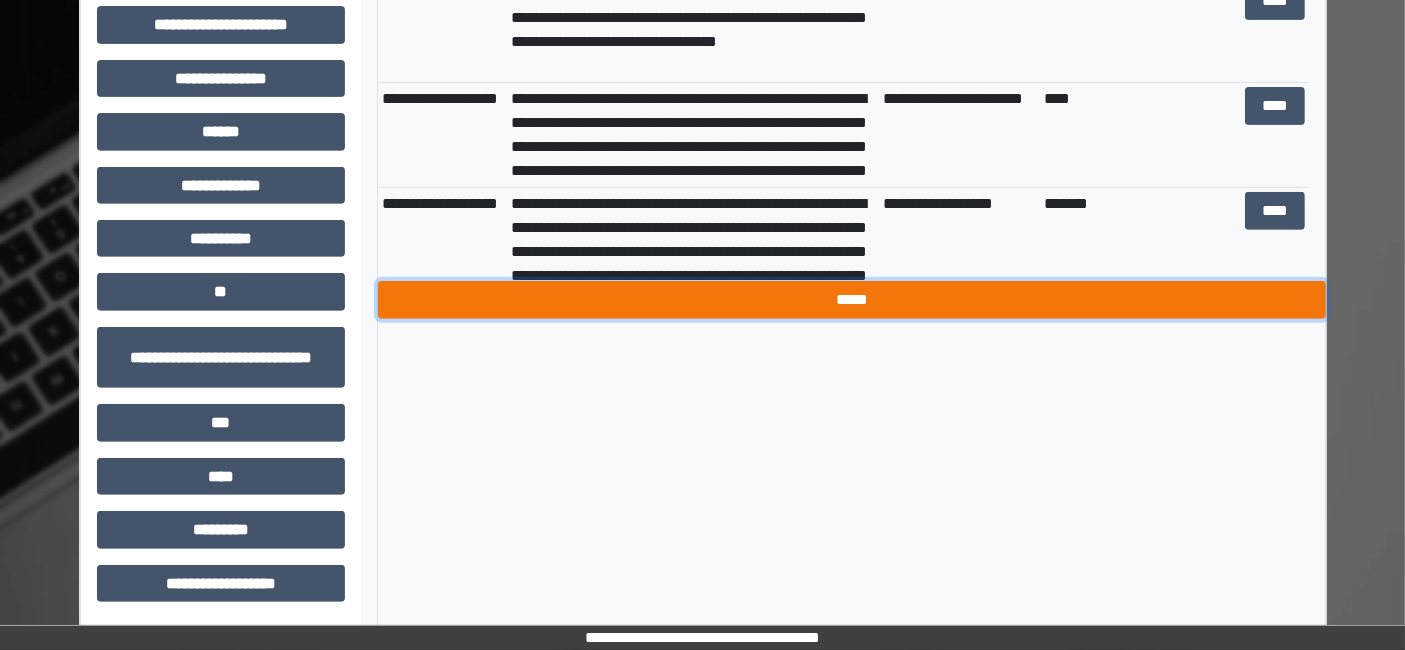 click on "*****" at bounding box center (852, 299) 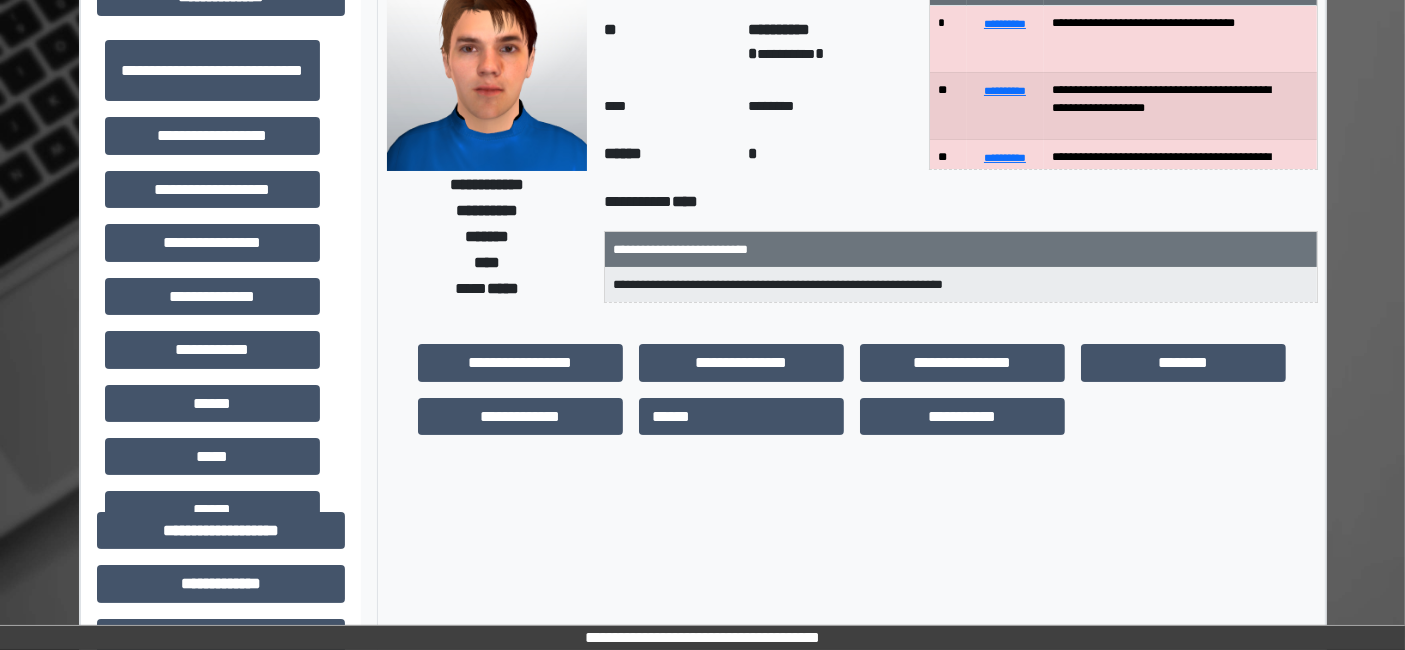 scroll, scrollTop: 0, scrollLeft: 0, axis: both 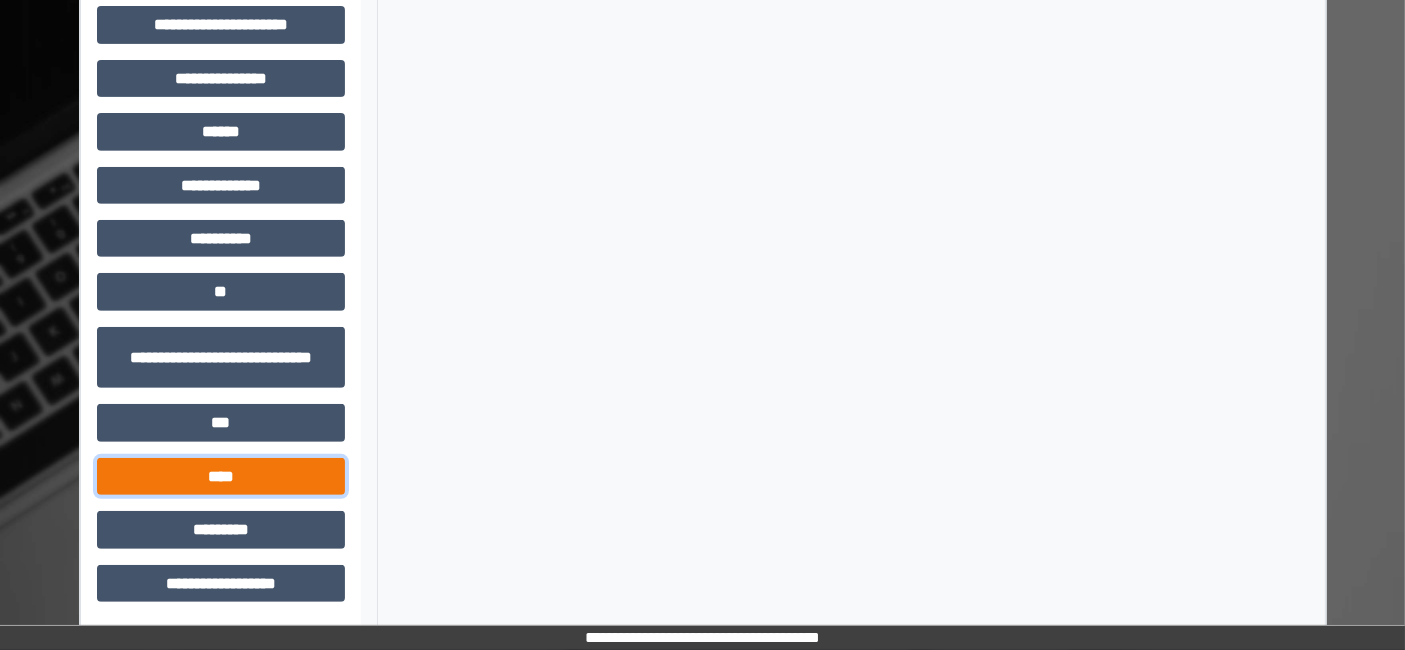 click on "****" at bounding box center [221, 476] 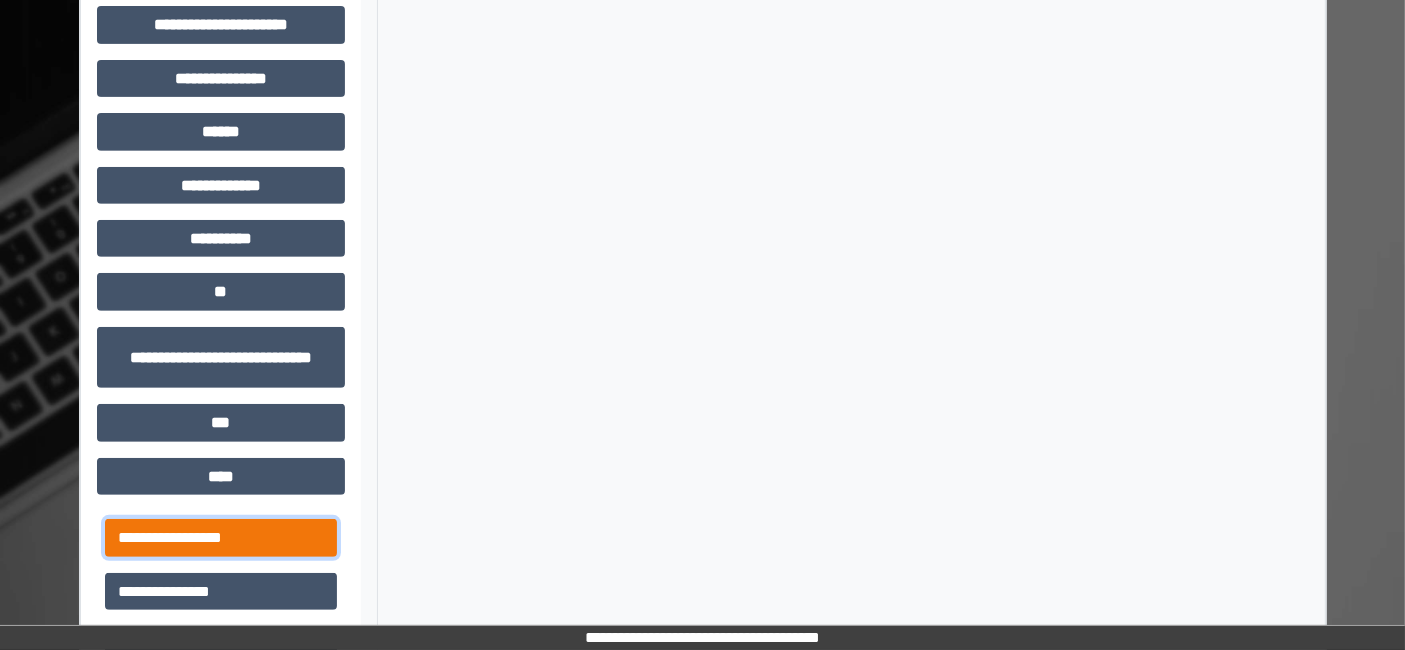 click on "**********" at bounding box center (221, 537) 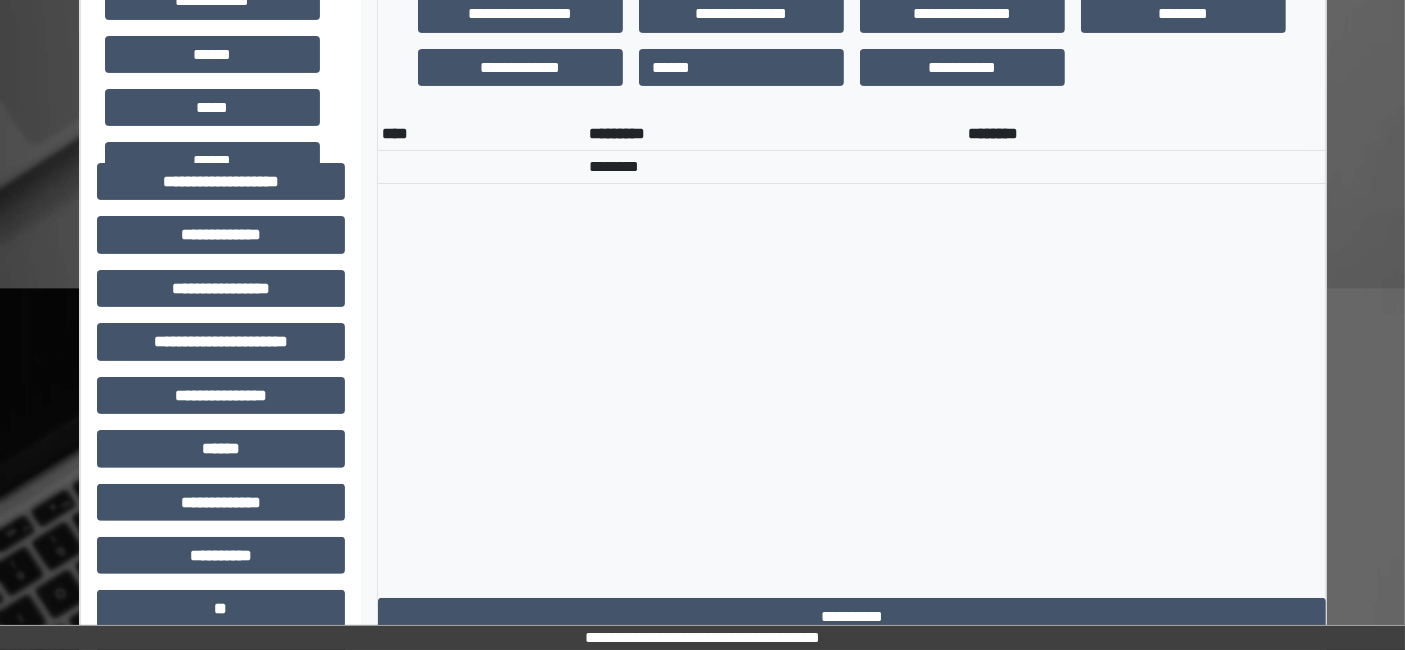 scroll, scrollTop: 580, scrollLeft: 0, axis: vertical 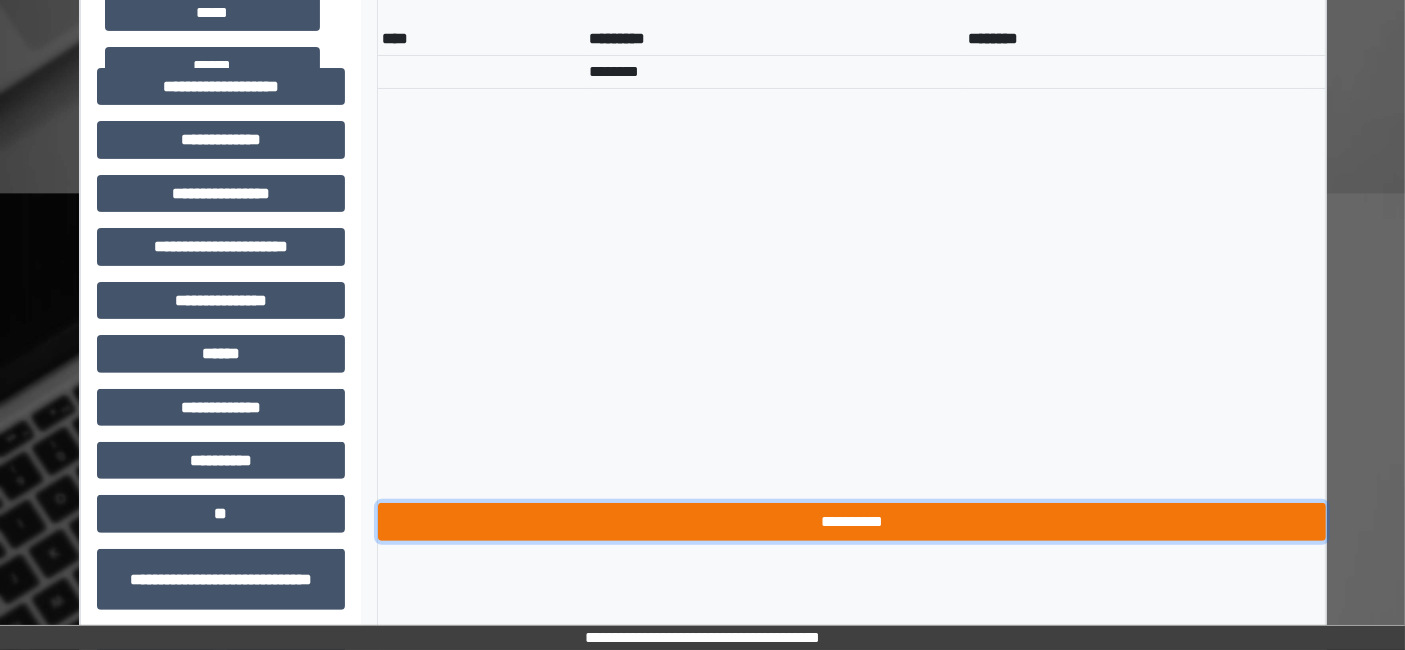 click on "**********" at bounding box center [852, 521] 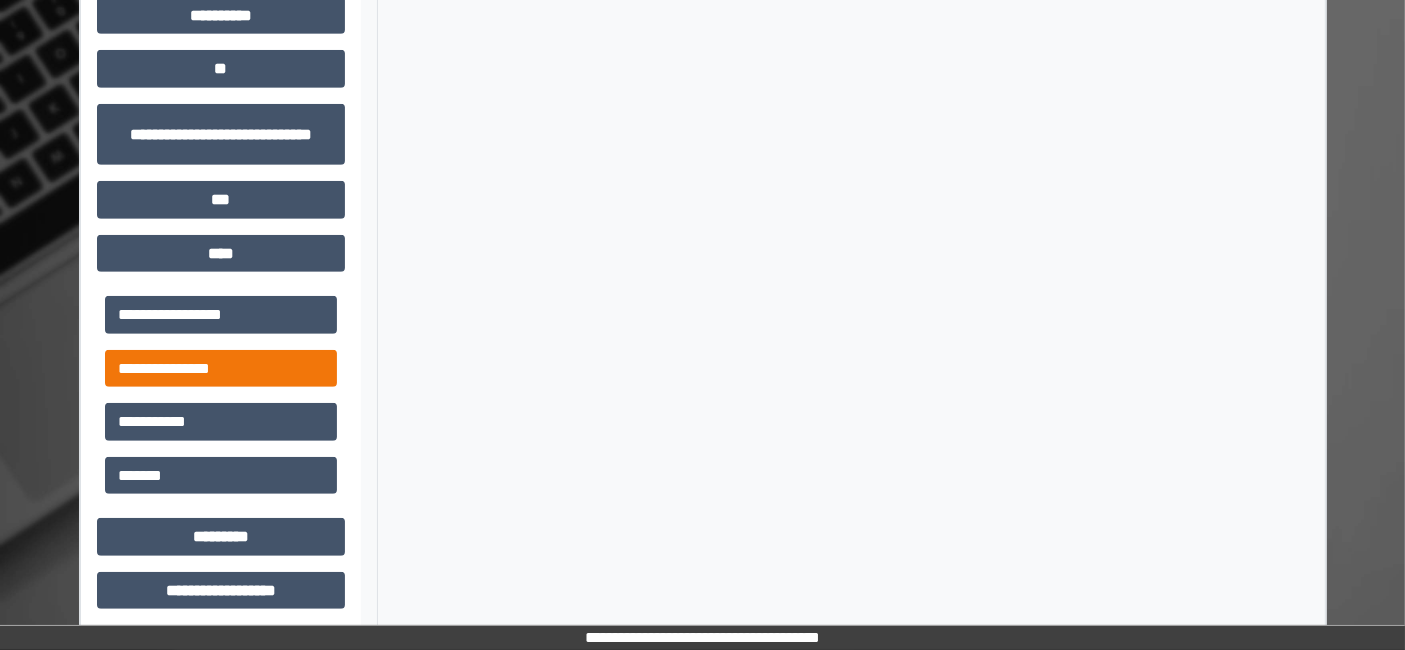 scroll, scrollTop: 1032, scrollLeft: 0, axis: vertical 